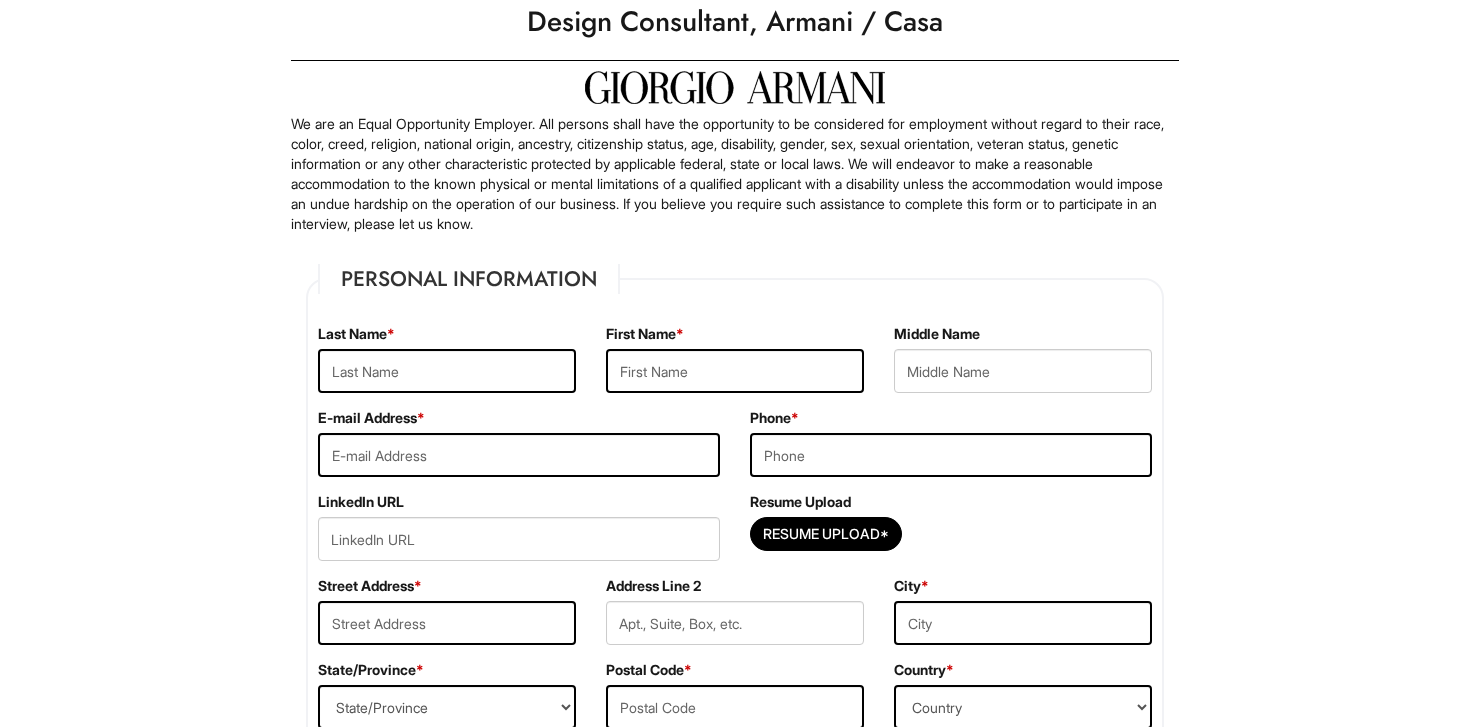 scroll, scrollTop: 168, scrollLeft: 0, axis: vertical 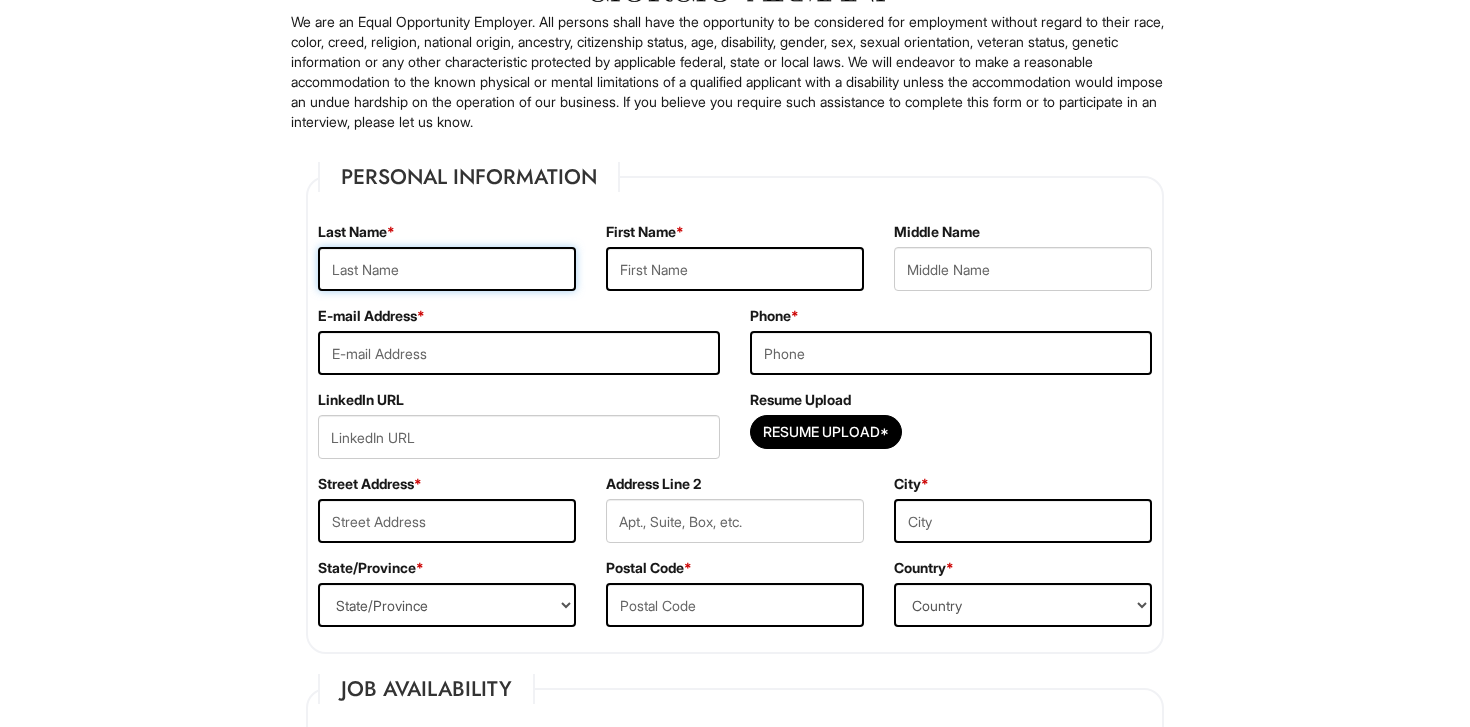 click at bounding box center [447, 269] 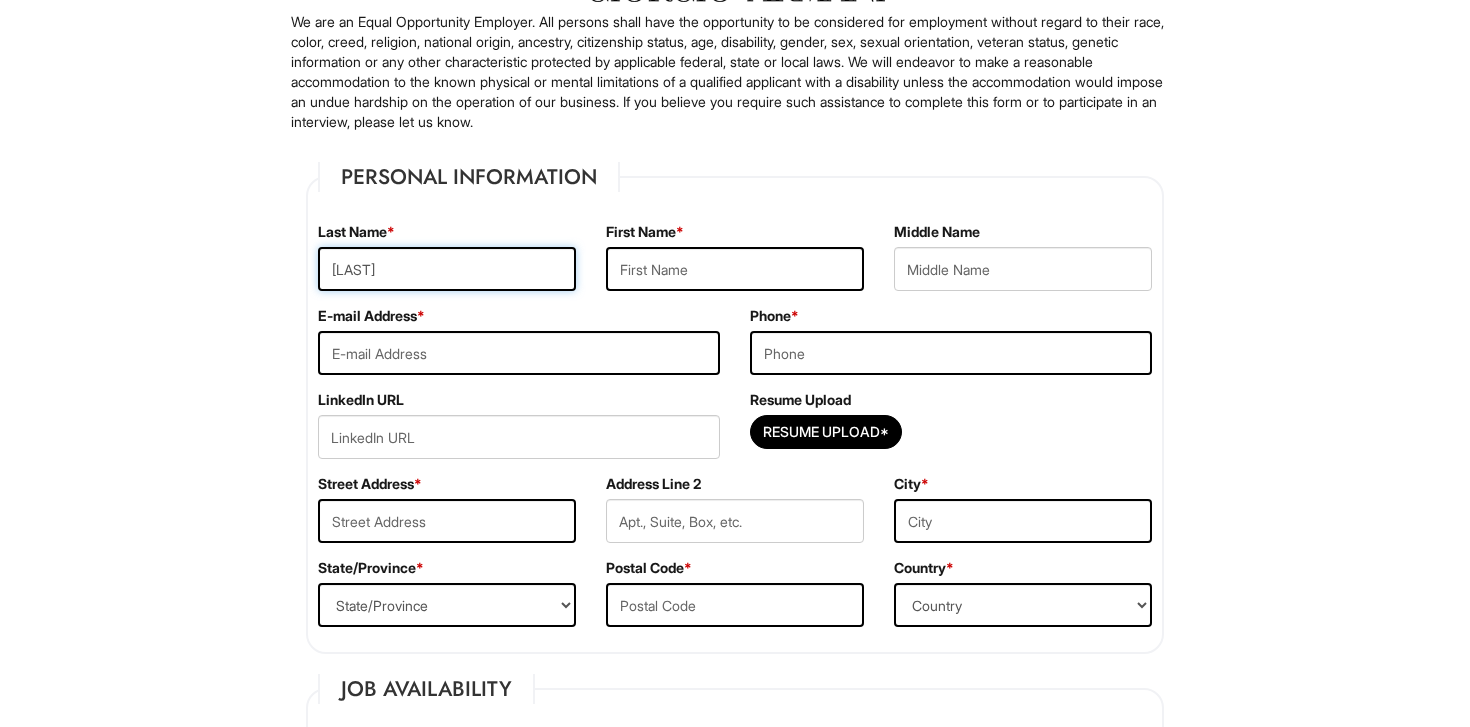 type on "[LAST]" 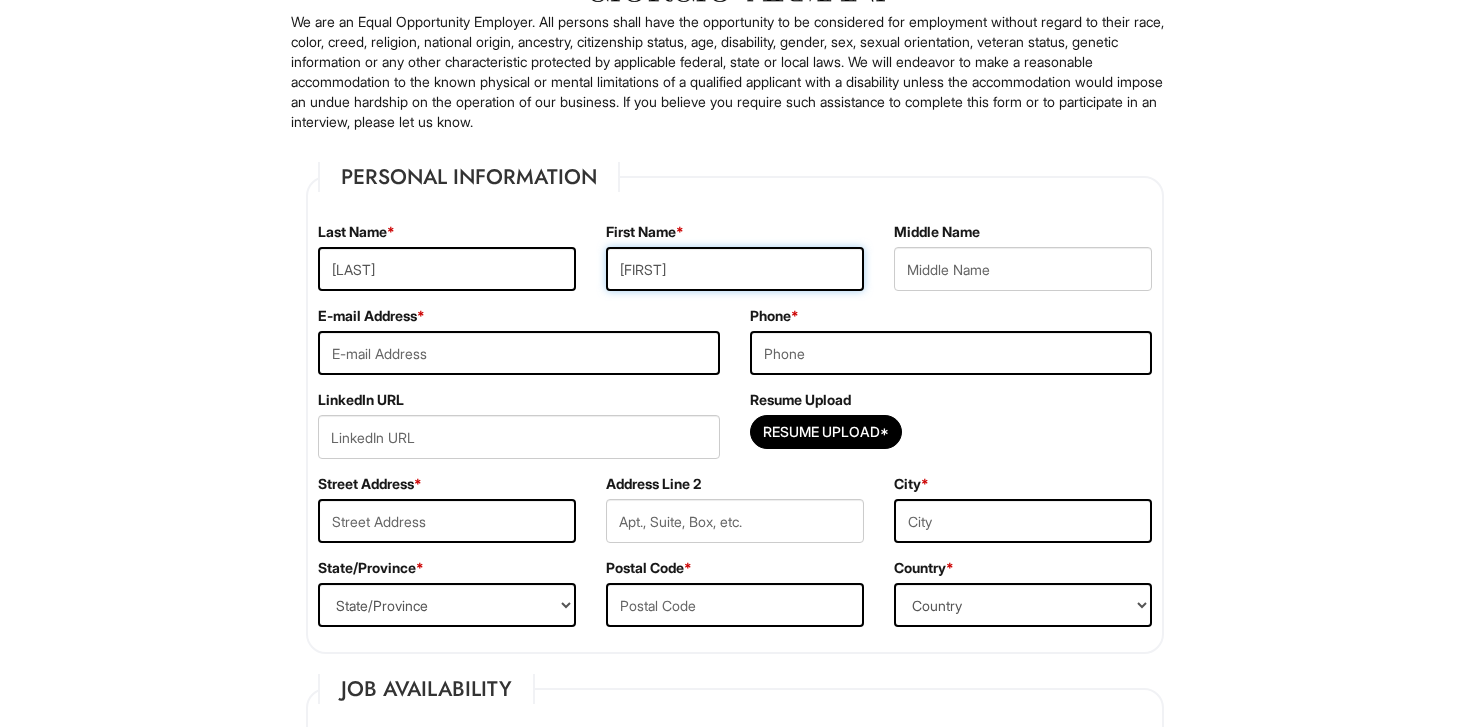 type on "[FIRST]" 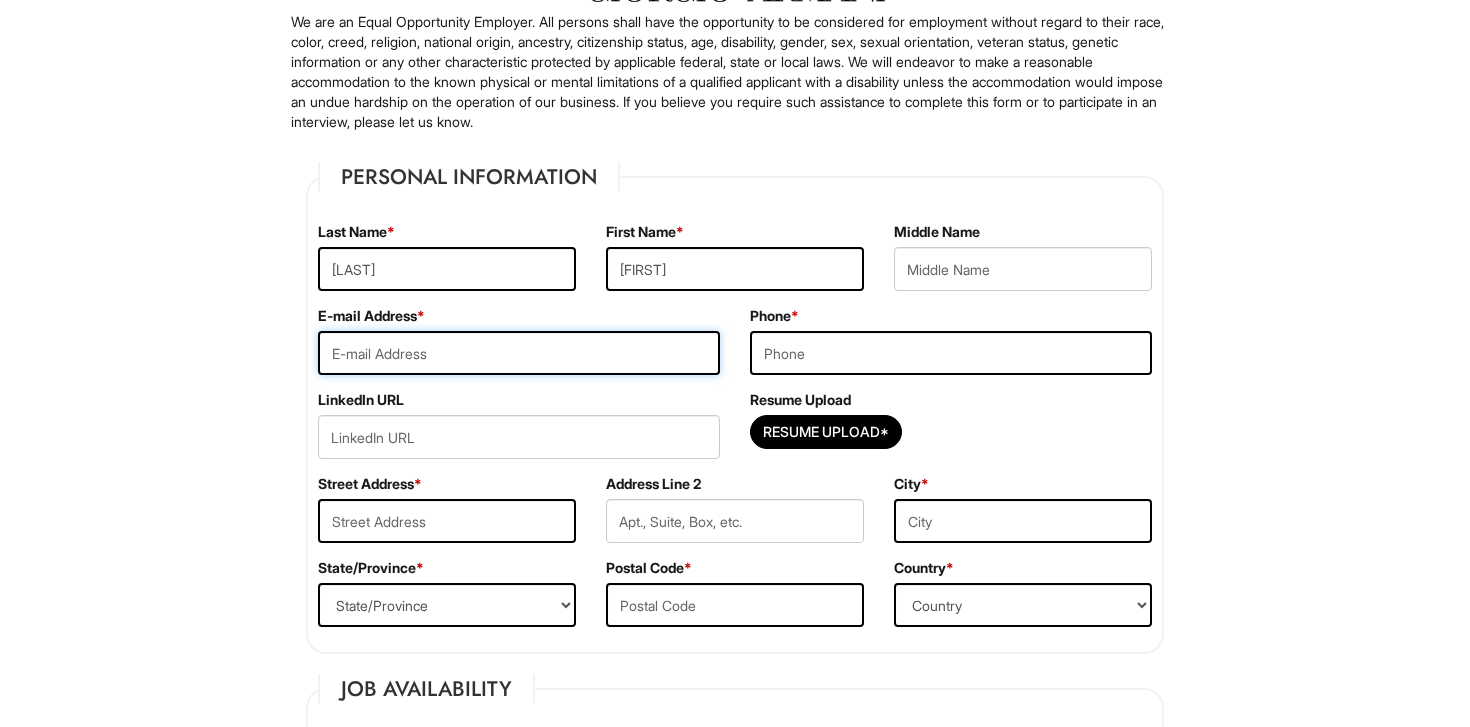 type on "a" 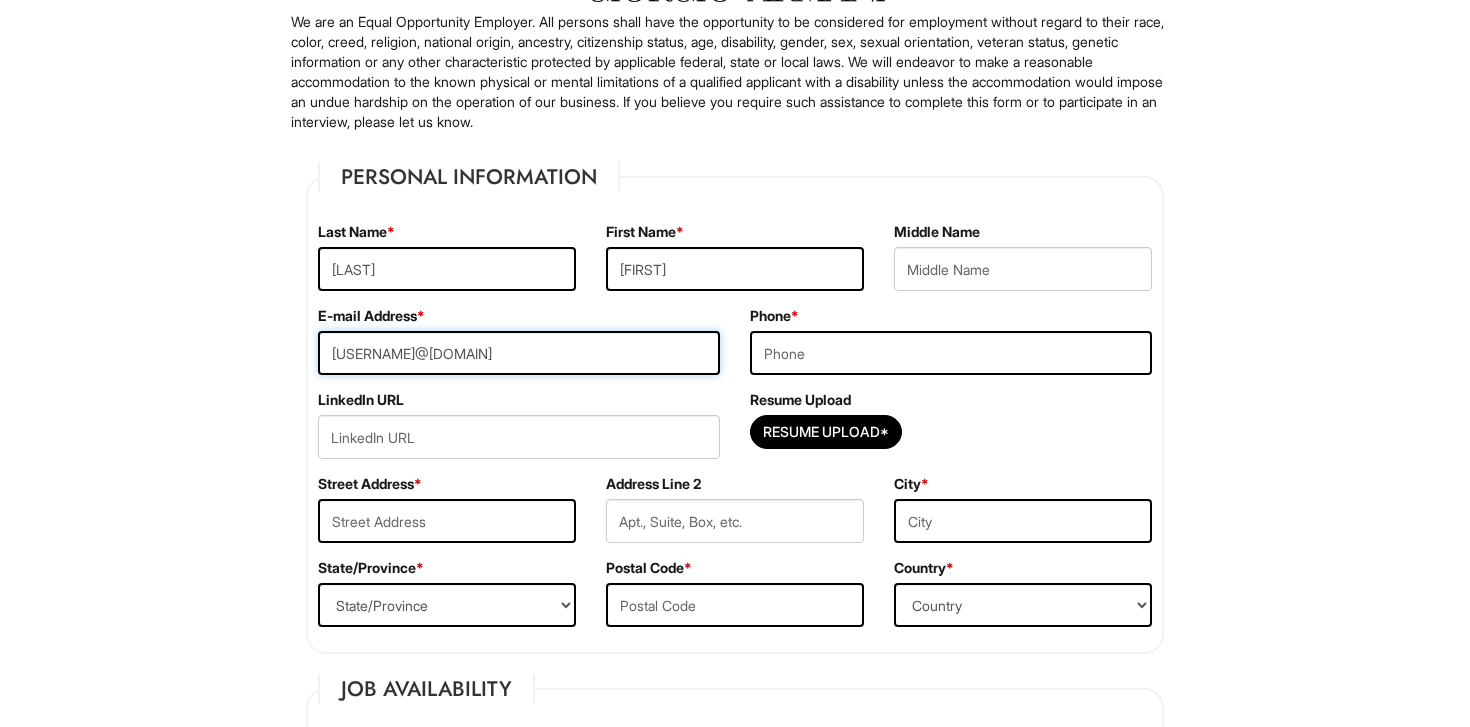 type on "[USERNAME]@[DOMAIN]" 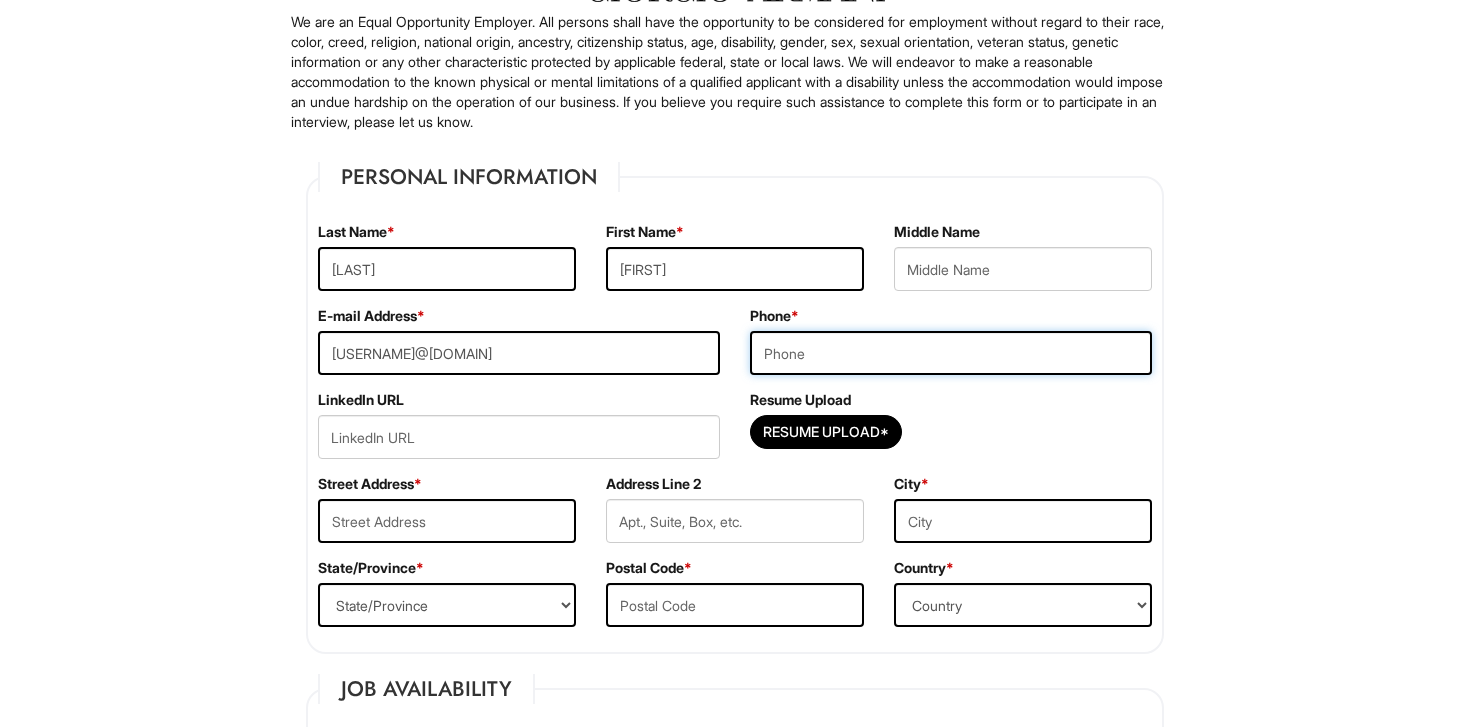 type on "4" 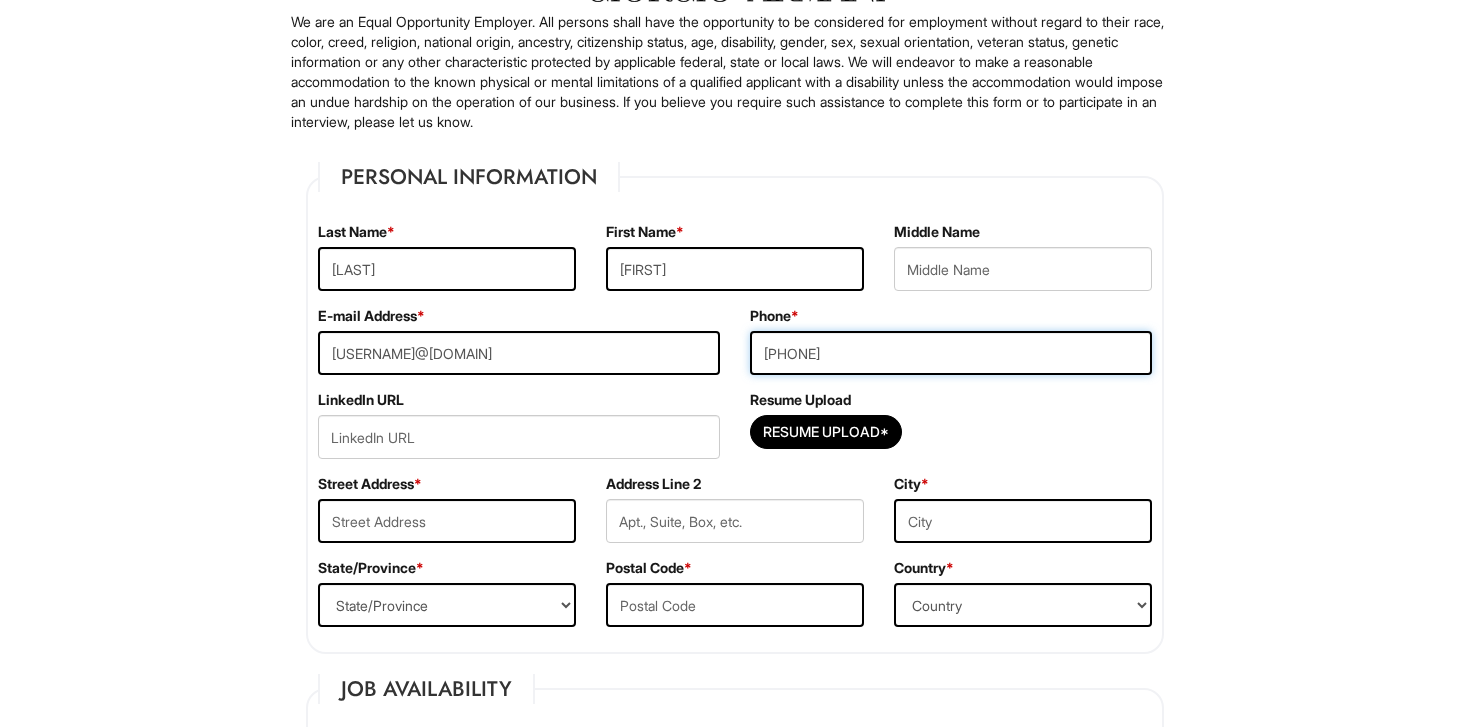 scroll, scrollTop: 340, scrollLeft: 0, axis: vertical 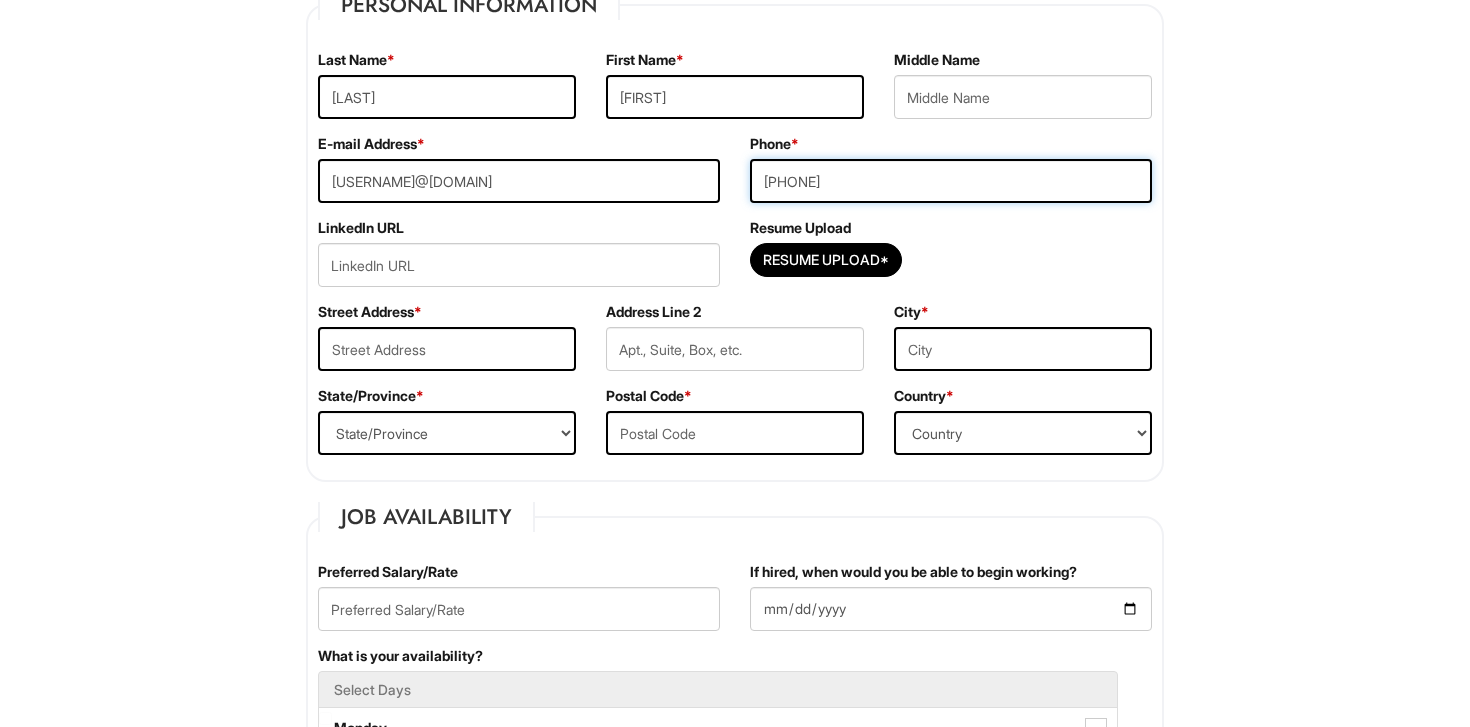 type on "[PHONE]" 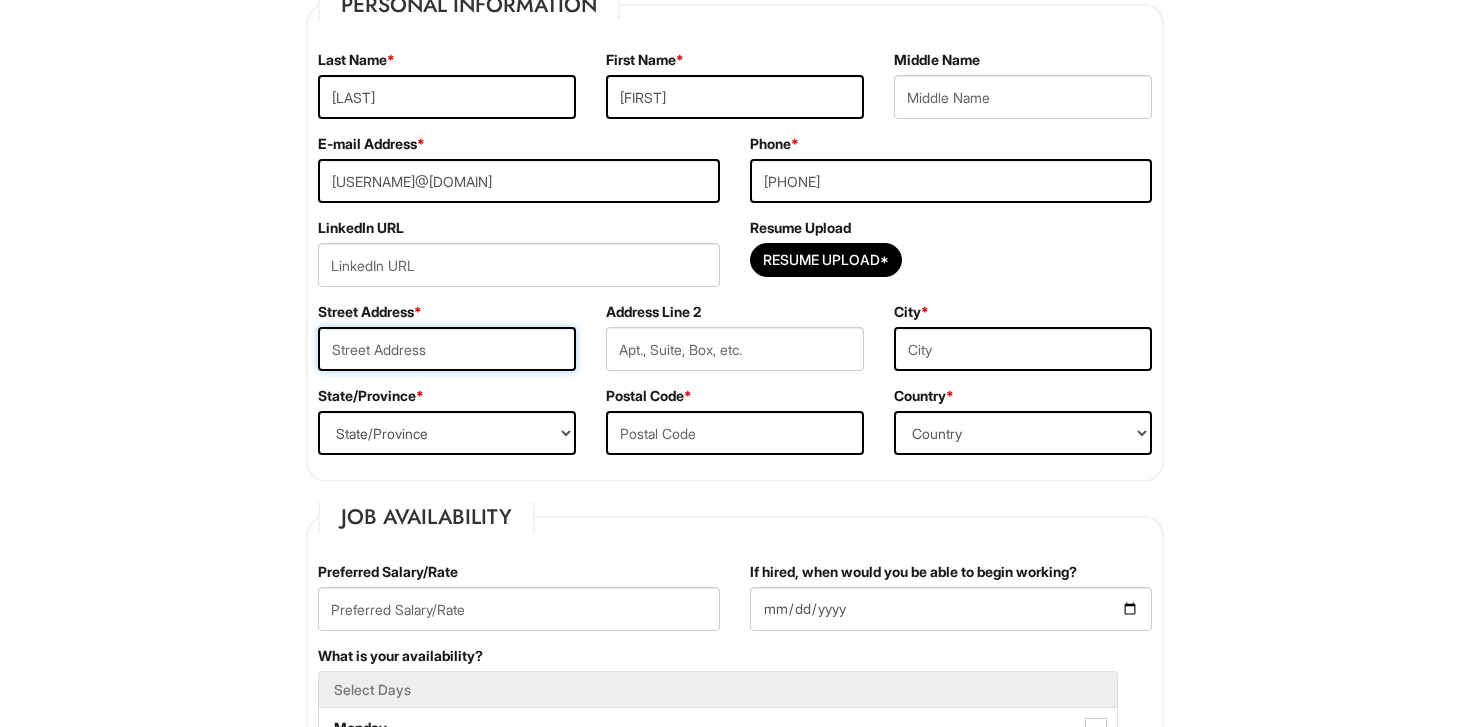 click at bounding box center [447, 349] 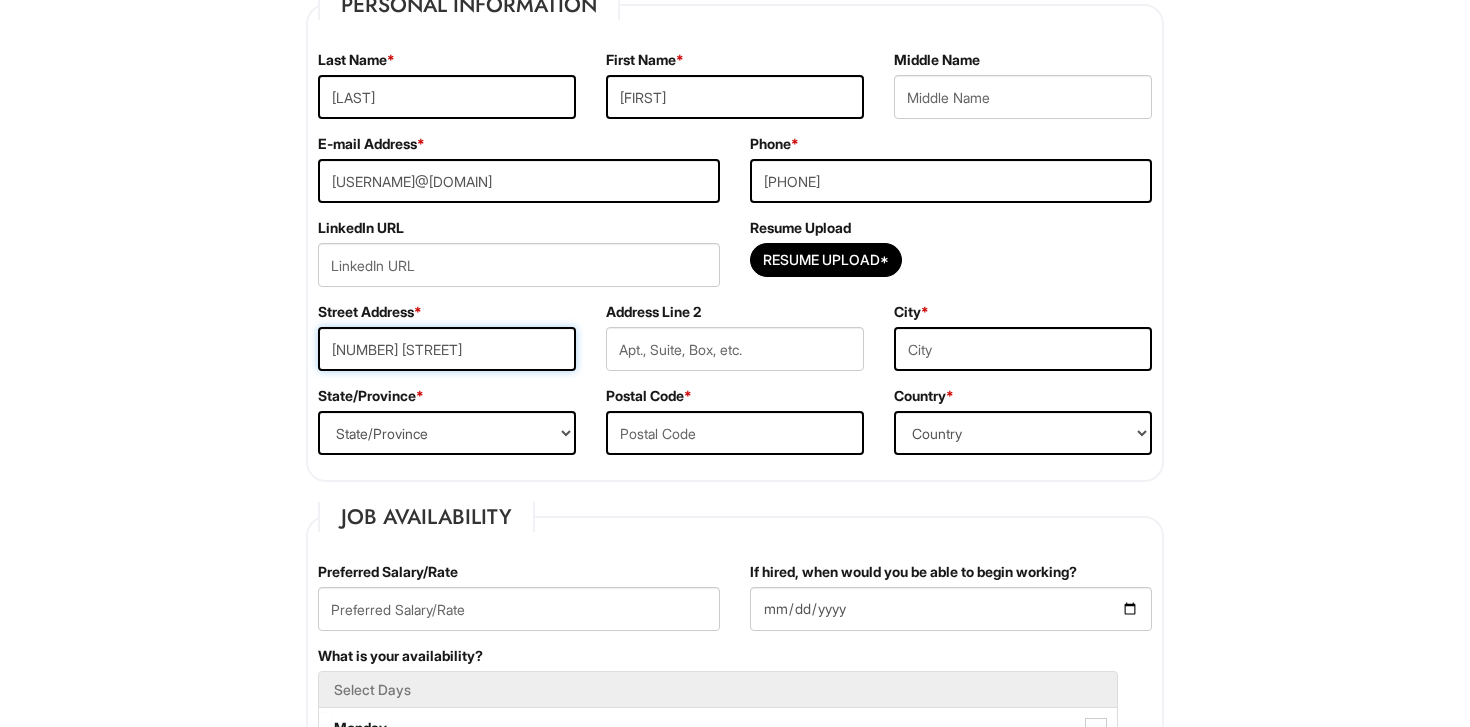 type on "[NUMBER] [STREET]" 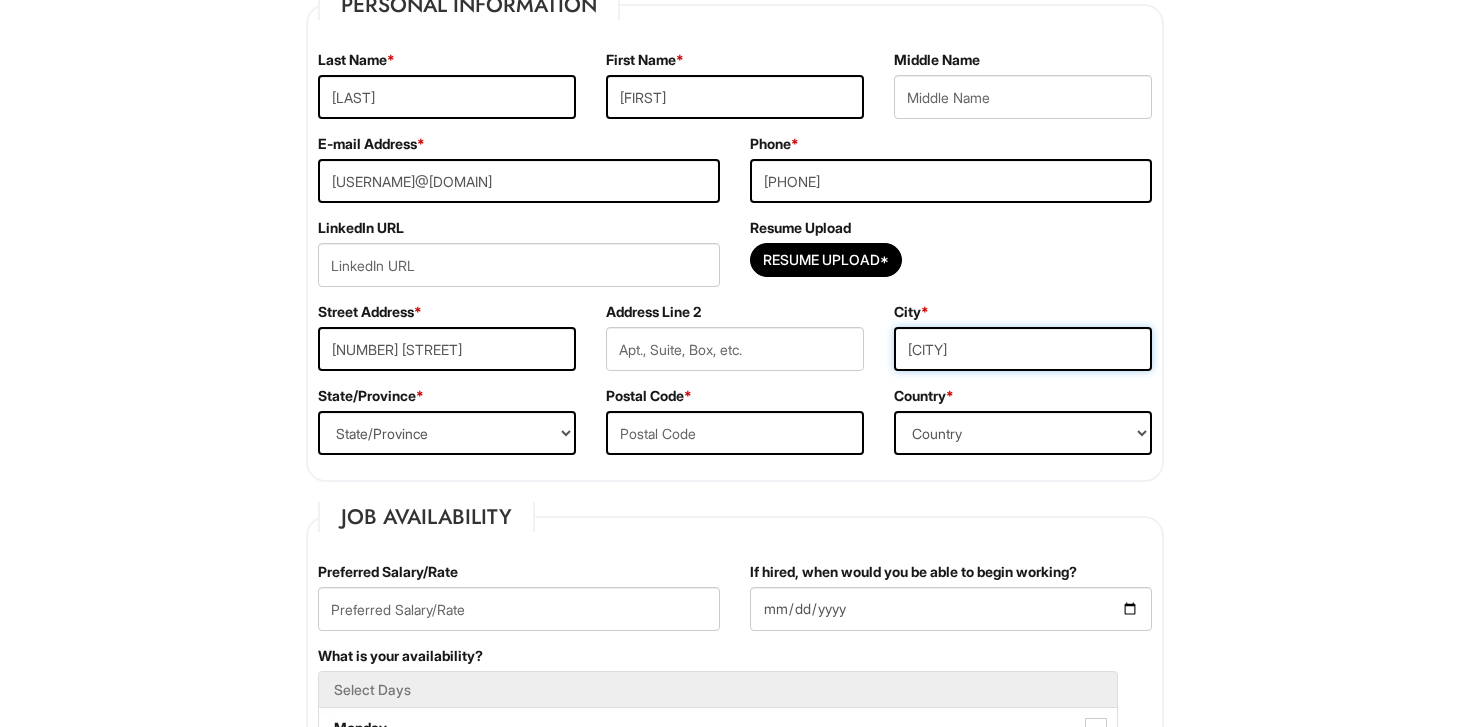 type on "[CITY]" 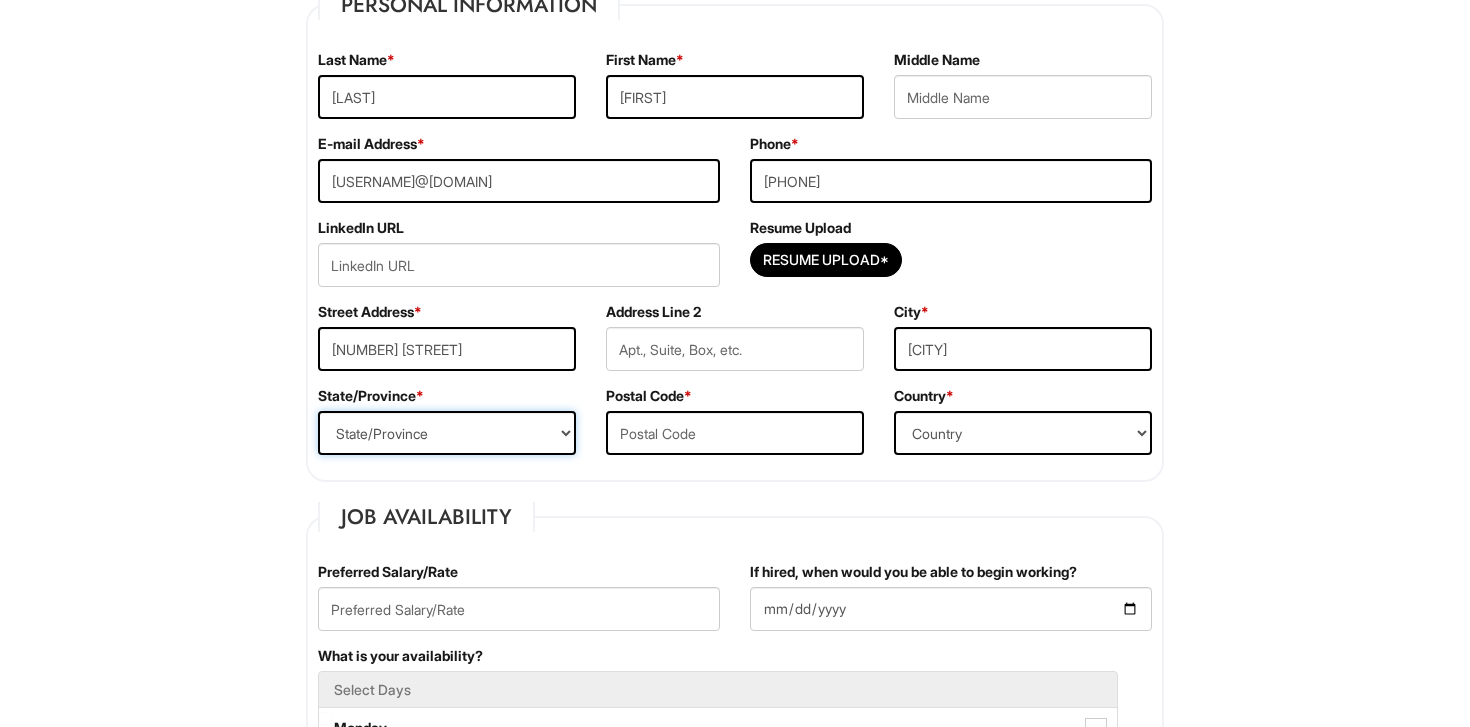 click on "State/Province ALABAMA ALASKA ARIZONA ARKANSAS CALIFORNIA COLORADO CONNECTICUT DELAWARE DISTRICT OF COLUMBIA FLORIDA GEORGIA HAWAII IDAHO ILLINOIS INDIANA IOWA KANSAS KENTUCKY LOUISIANA MAINE MARYLAND MASSACHUSETTS MICHIGAN MINNESOTA MISSISSIPPI MISSOURI MONTANA NEBRASKA NEVADA NEW HAMPSHIRE NEW JERSEY NEW MEXICO NEW YORK NORTH CAROLINA NORTH DAKOTA OHIO OKLAHOMA OREGON PENNSYLVANIA RHODE ISLAND SOUTH CAROLINA SOUTH DAKOTA TENNESSEE TEXAS UTAH VERMONT VIRGINIA WASHINGTON WEST VIRGINIA WISCONSIN WYOMING CA-ALBERTA CA-BRITISH COLUMBIA CA-MANITOBA CA-NEW BRUNSWICK CA-NEWFOUNDLAND CA-NOVA SCOTIA CA-NORTHWEST TERRITORIES CA-NUNAVUT CA-ONTARIO CA-PRINCE EDWARD ISLAND CA-QUEBEC CA-SASKATCHEWAN CA-YUKON TERRITORY US-AMERICAN SAMOA US-FEDERATED STATES OF MICRONESIA US-GUAM US-MARSHALL ISLANDS US-NORTHERN MARIANA ISLANDS US-PALAU US-PUERTO RICO" at bounding box center (447, 433) 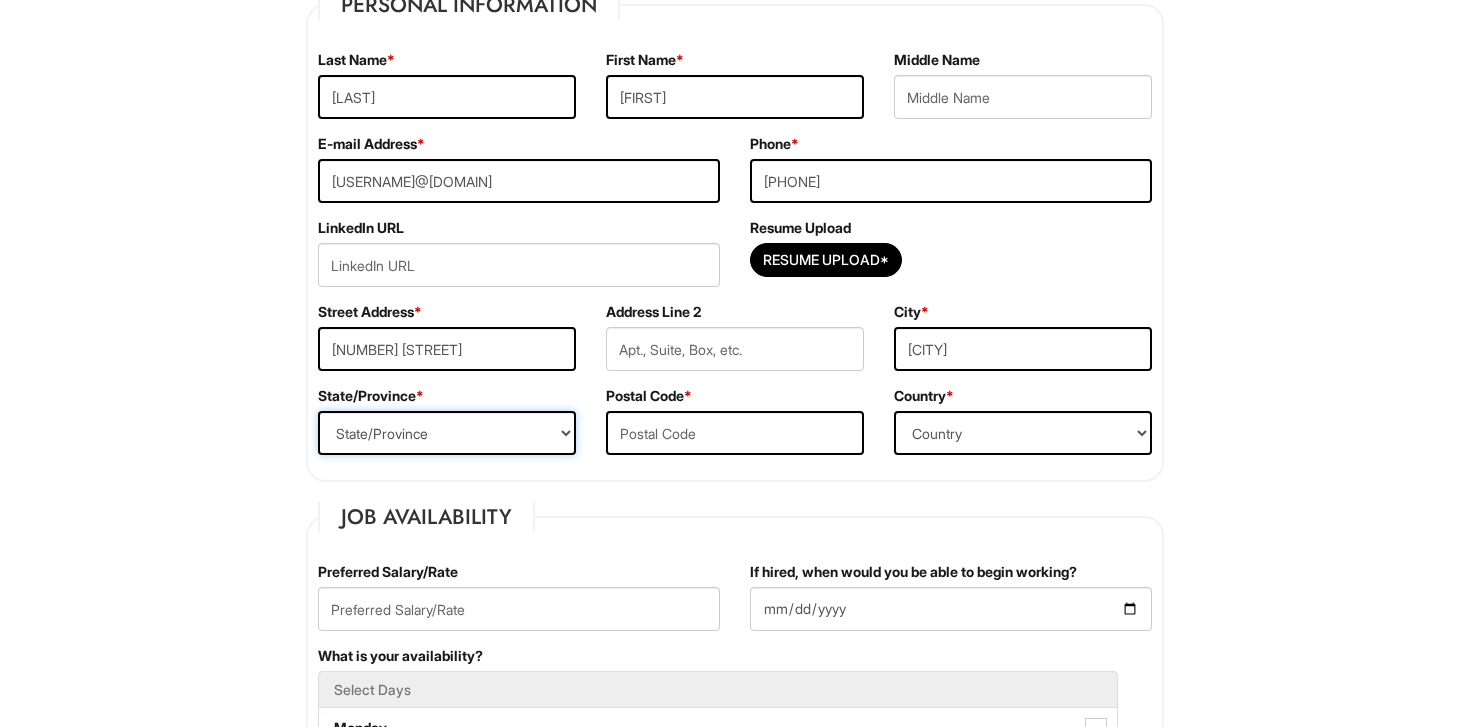 select on "NY" 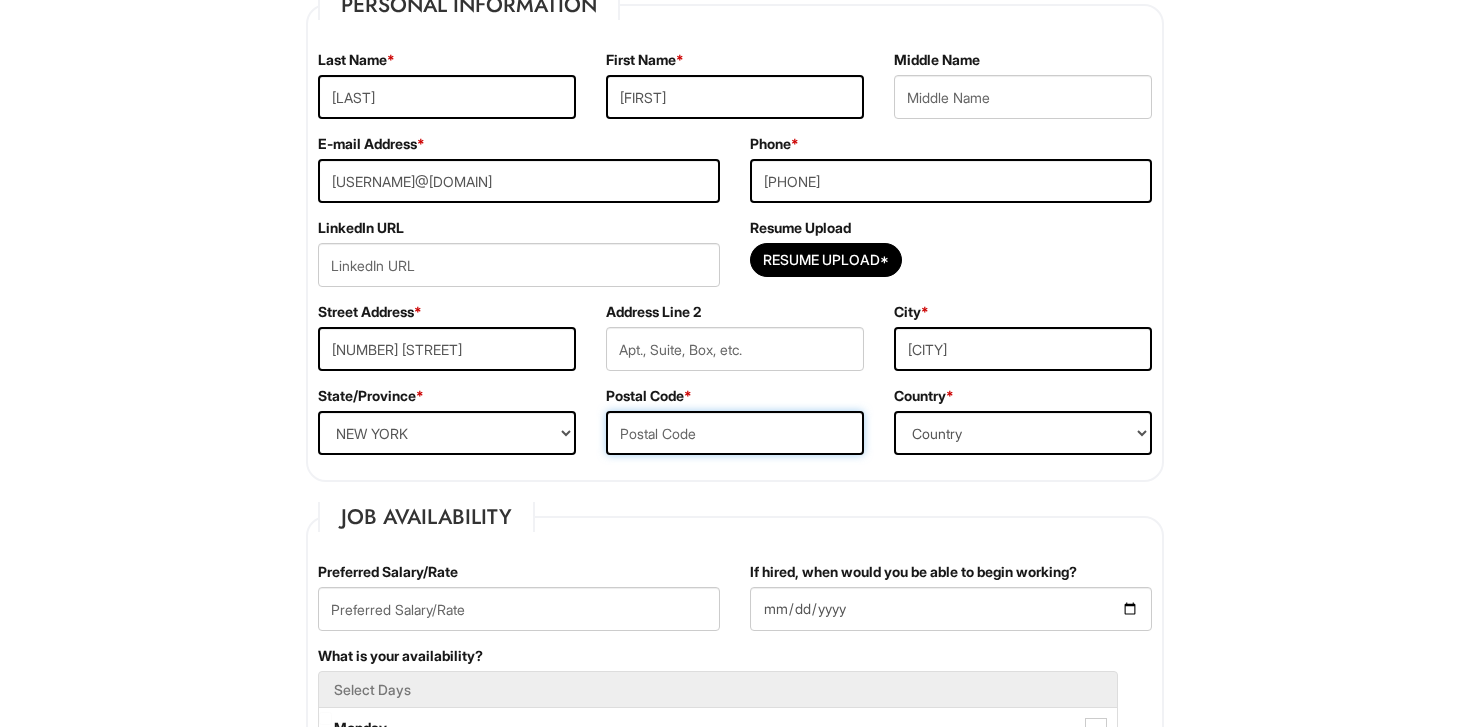click at bounding box center (735, 433) 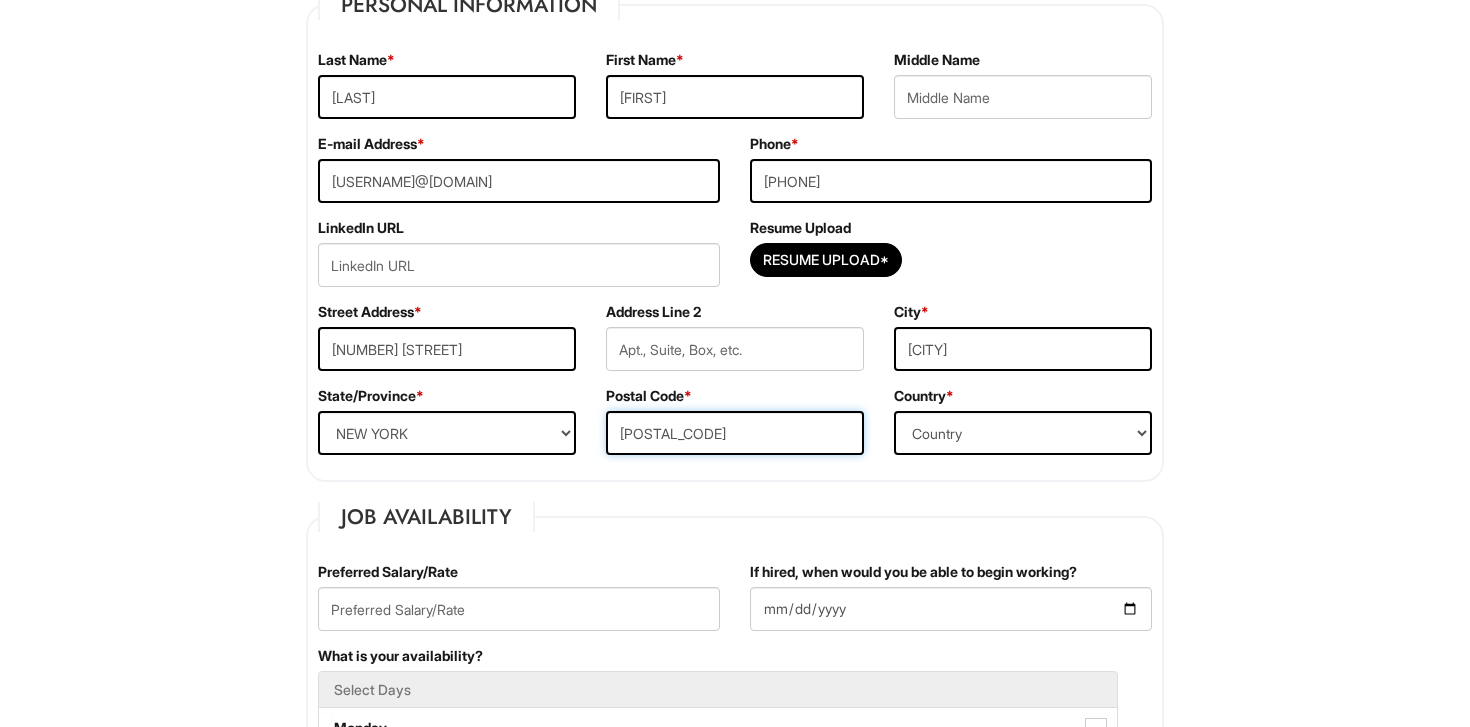 scroll, scrollTop: 526, scrollLeft: 0, axis: vertical 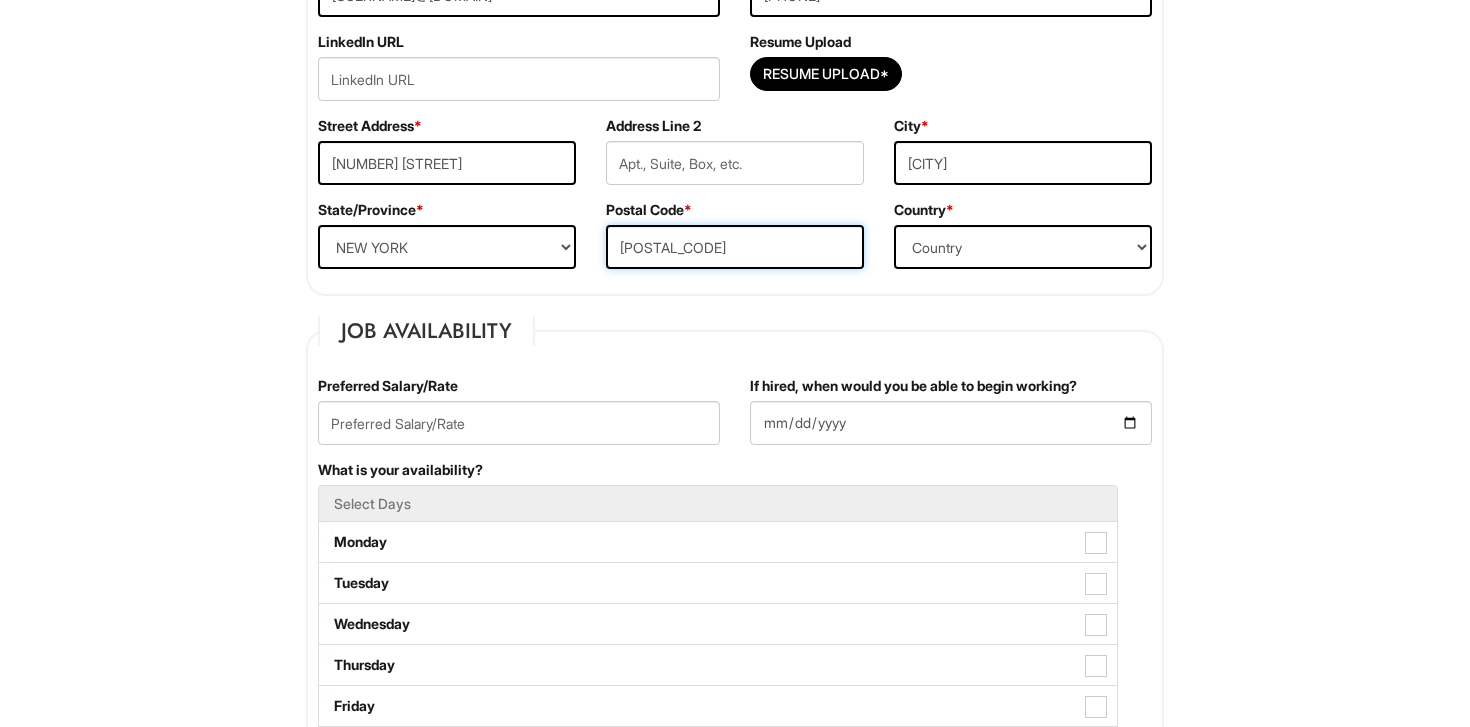 type on "[POSTAL_CODE]" 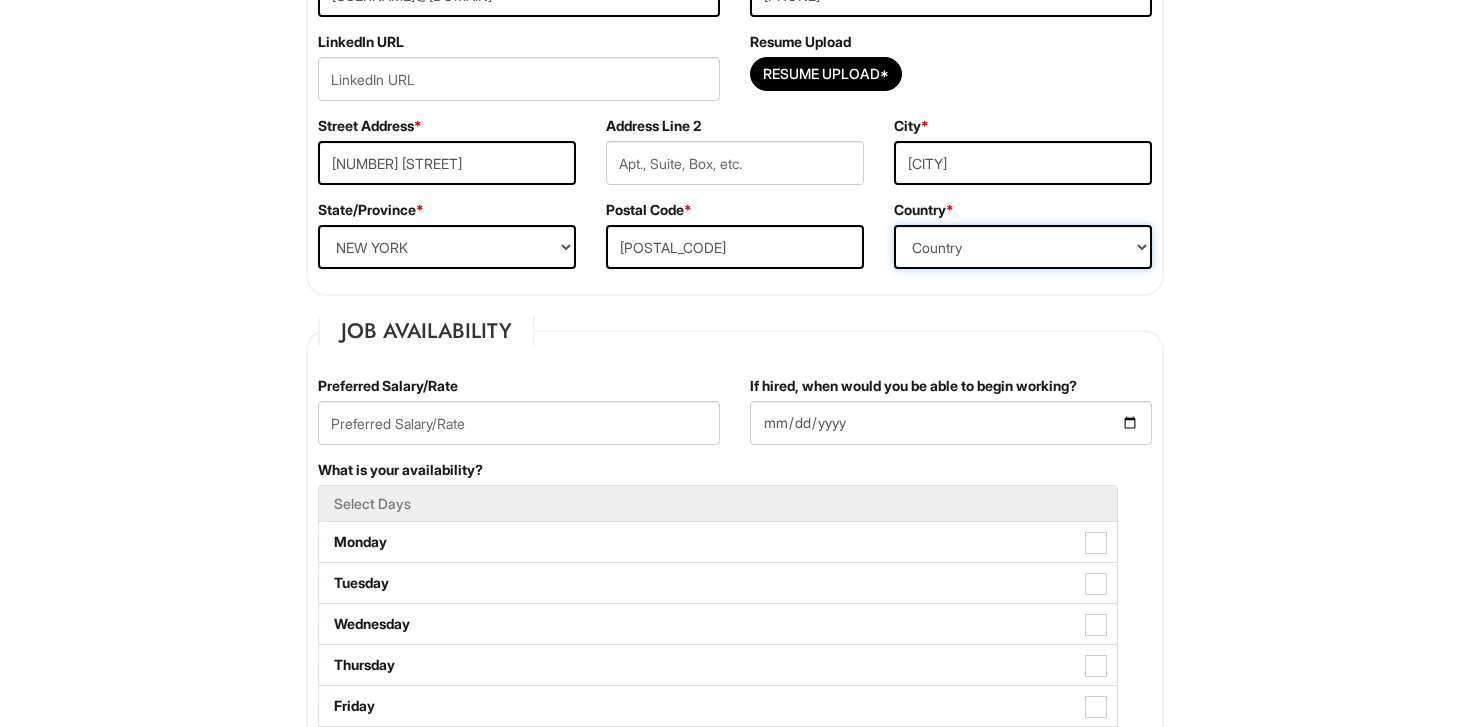 click on "Country Afghanistan Albania Algeria American Samoa Andorra Angola Anguilla Antarctica Antigua Argentina Armenia Aruba Ascension Australia Austria Azerbaijan Bahamas Bahrain Bangladesh Barbados Barbuda Belarus Belgium Belize Benin Bermuda Bhutan Bolivia Bosnia & Herzegovina Botswana Brazil British Virgin Islands Brunei Darussalam Bulgaria Burkina Faso Burundi Cambodia Cameroon Canada Cape Verde Islands Cayman Islands Central African Republic Chad Chatham Island Chile China Christmas Island Cocos-Keeling Islands Colombia Comoros Congo Cook Islands Costa Rica Croatia Cuba Curaçao Cyprus Czech Republic Democratic Republic of the Congo Denmark Diego Garcia Djibouti Dominica Dominican Republic East Timor Easter Island Ecuador Egypt El Salvador Ellipso (Mobile Satellite service) EMSAT (Mobile Satellite service) Equatorial Guinea Eritrea Estonia Ethiopia European Union Falkland Islands (Malvinas) Faroe Islands Fiji Islands Finland France French Antilles French Guiana French Polynesia Gabonese Republic Gambia Georgia" at bounding box center (1023, 247) 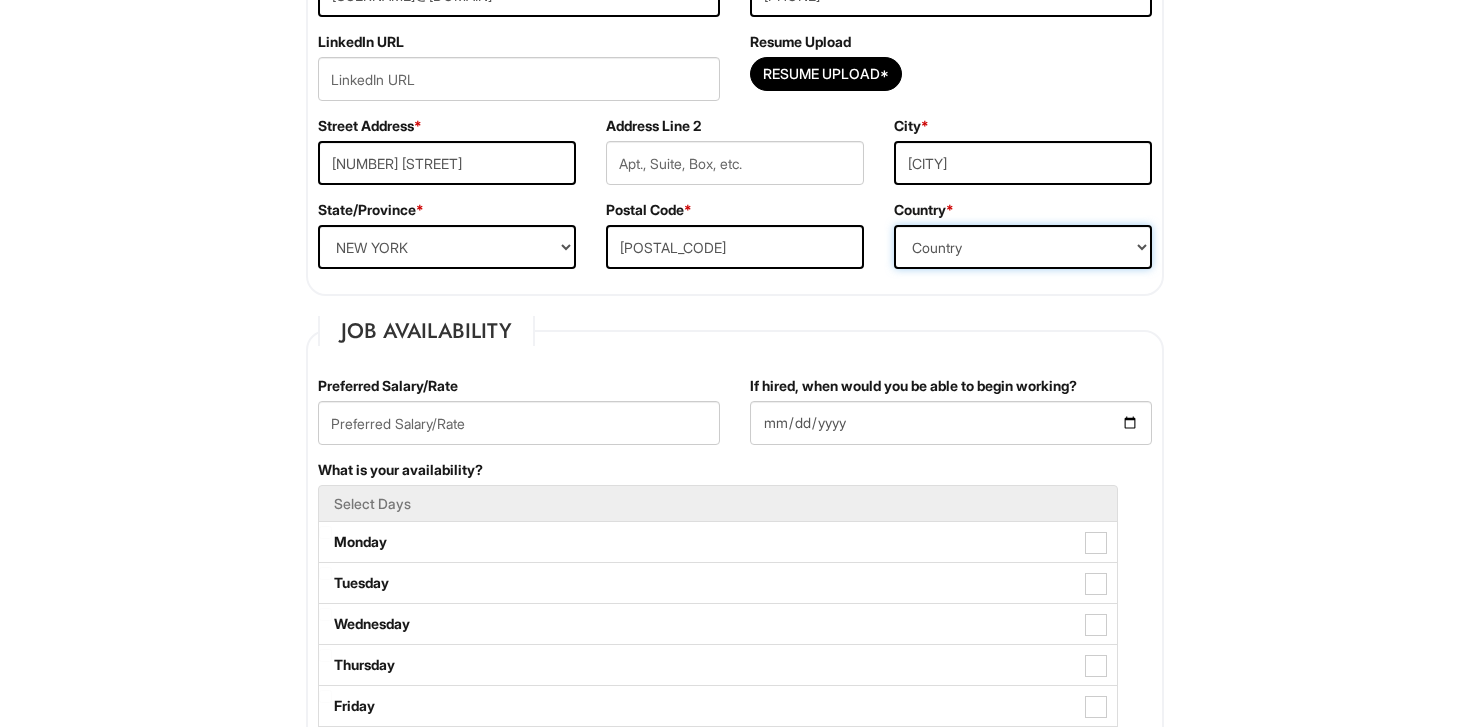 select on "United States of America" 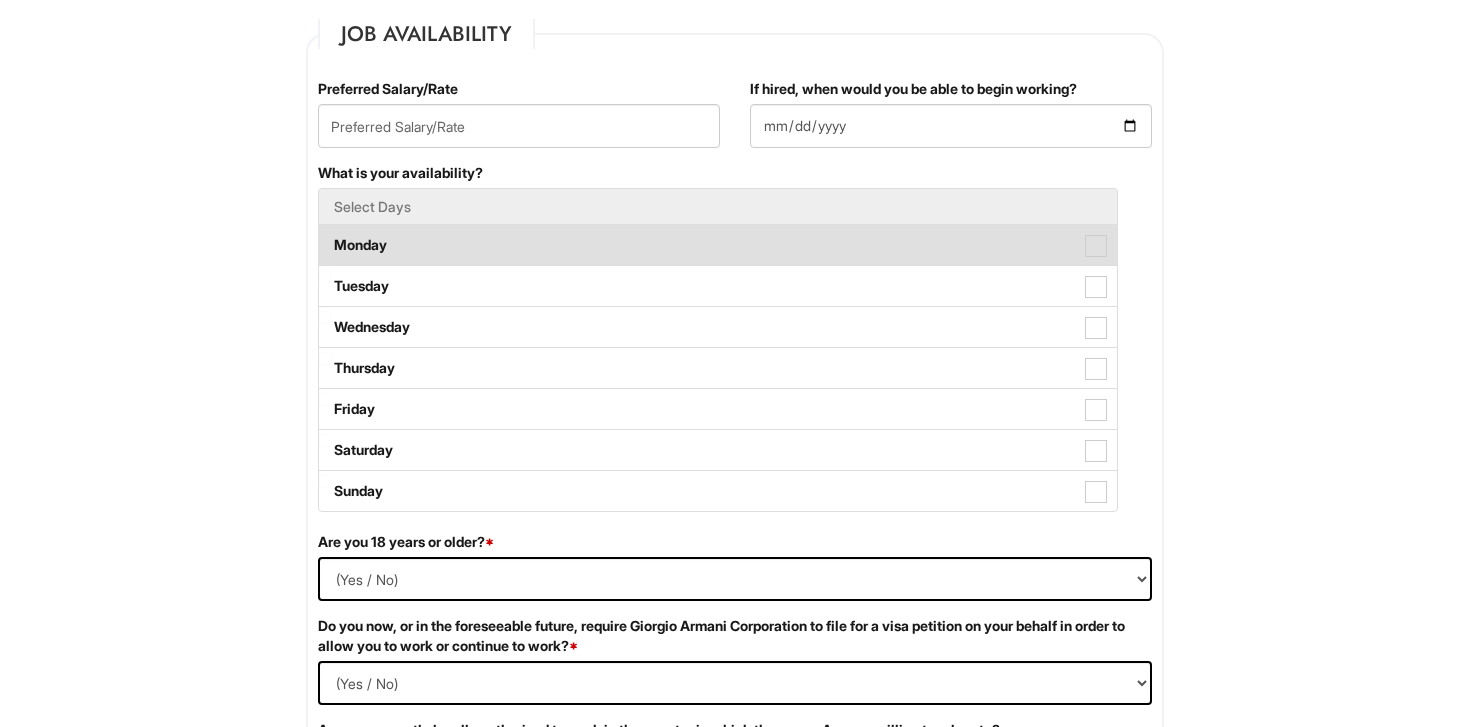 scroll, scrollTop: 829, scrollLeft: 0, axis: vertical 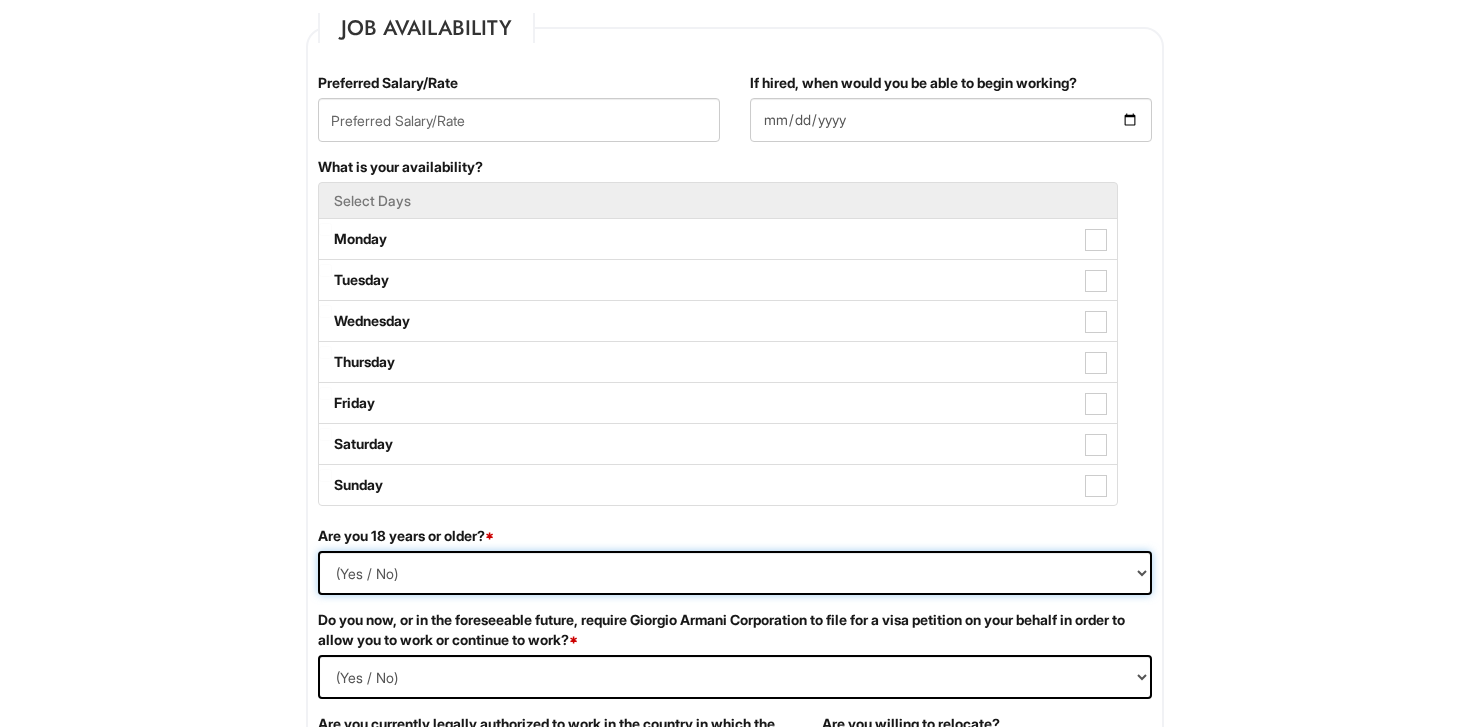 click on "(Yes / No) Yes No" at bounding box center [735, 573] 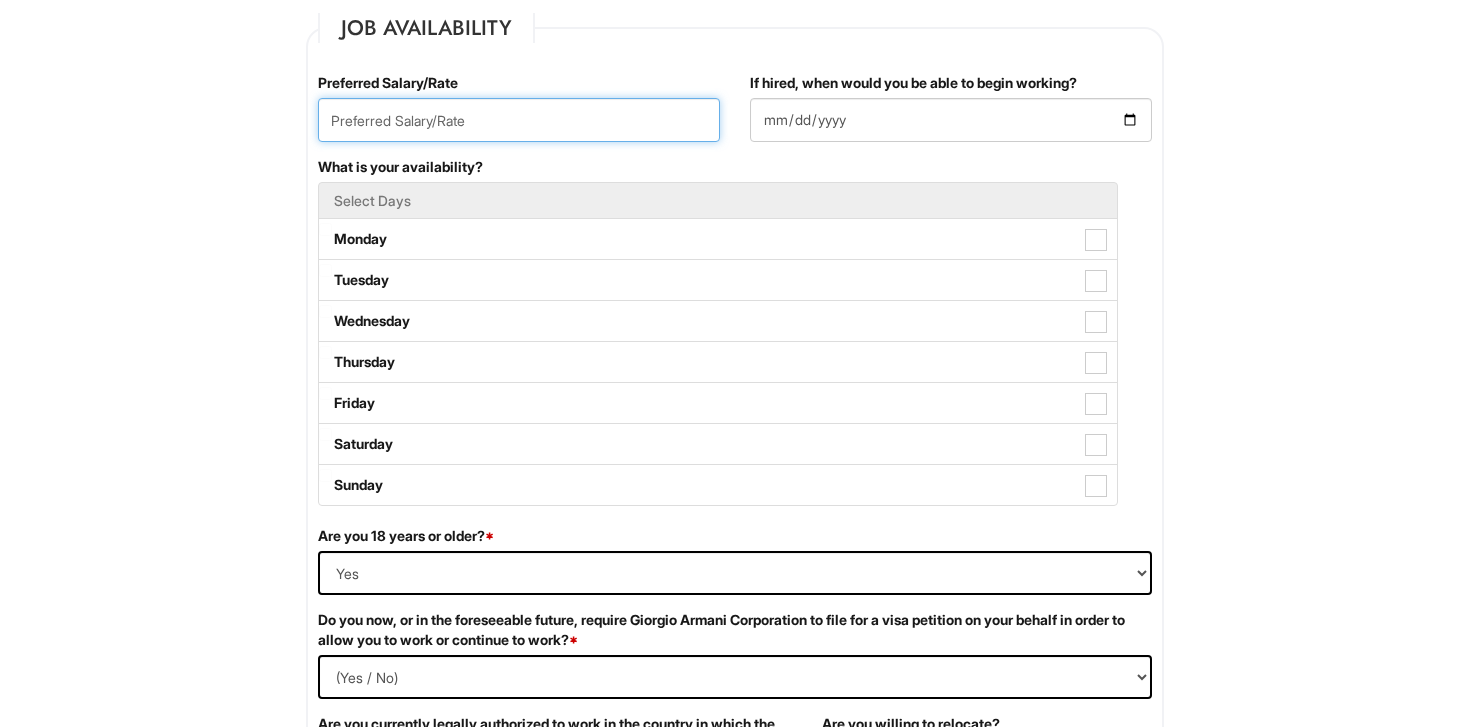 click at bounding box center [519, 120] 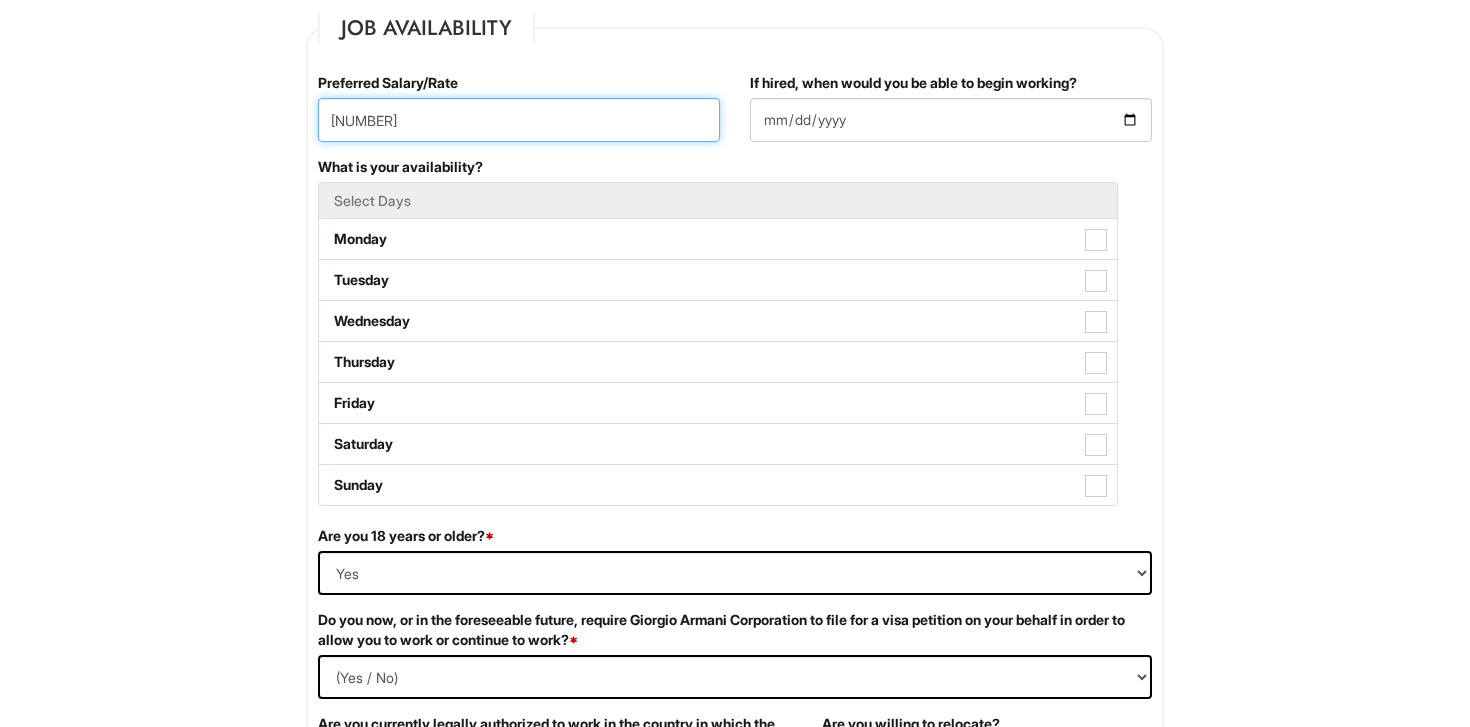 type on "[NUMBER]" 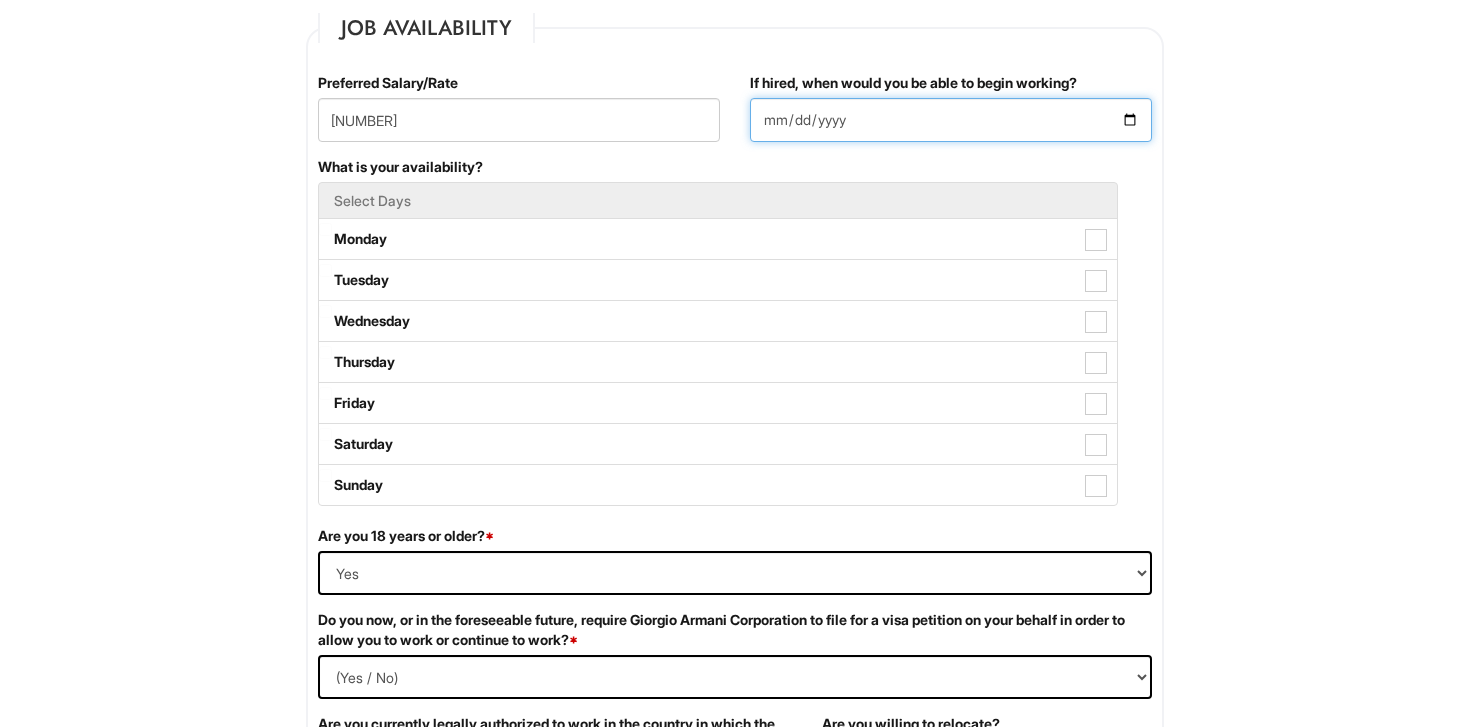 click on "If hired, when would you be able to begin working?" at bounding box center [951, 120] 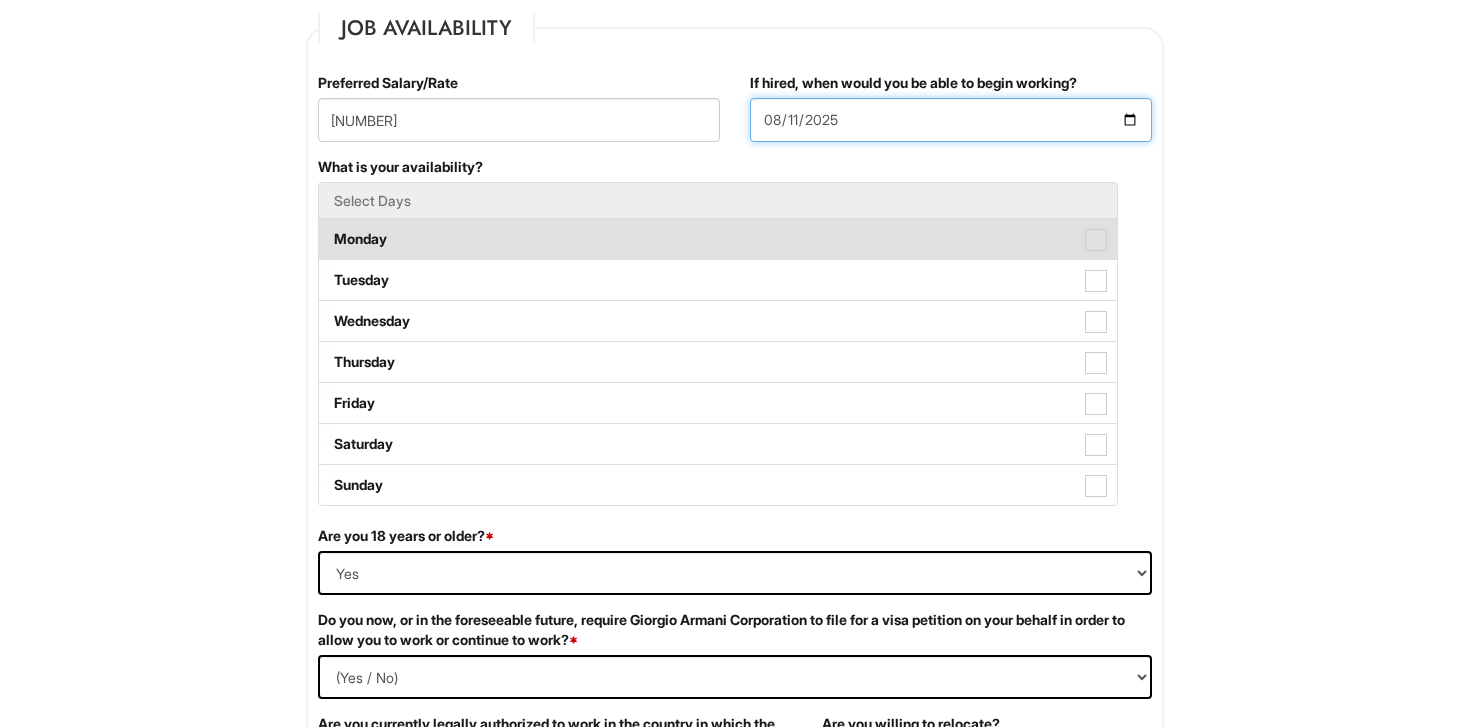 type on "2025-08-11" 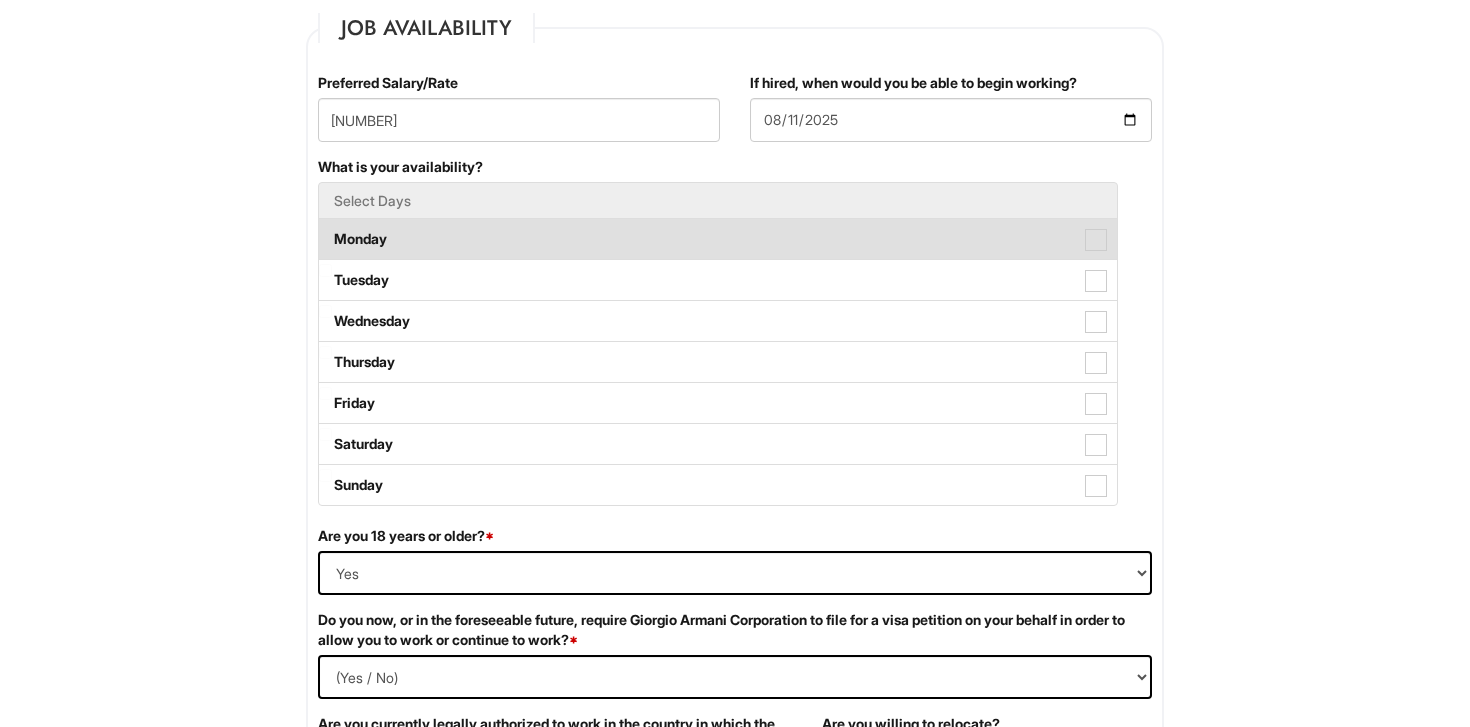 click on "Monday" at bounding box center [718, 239] 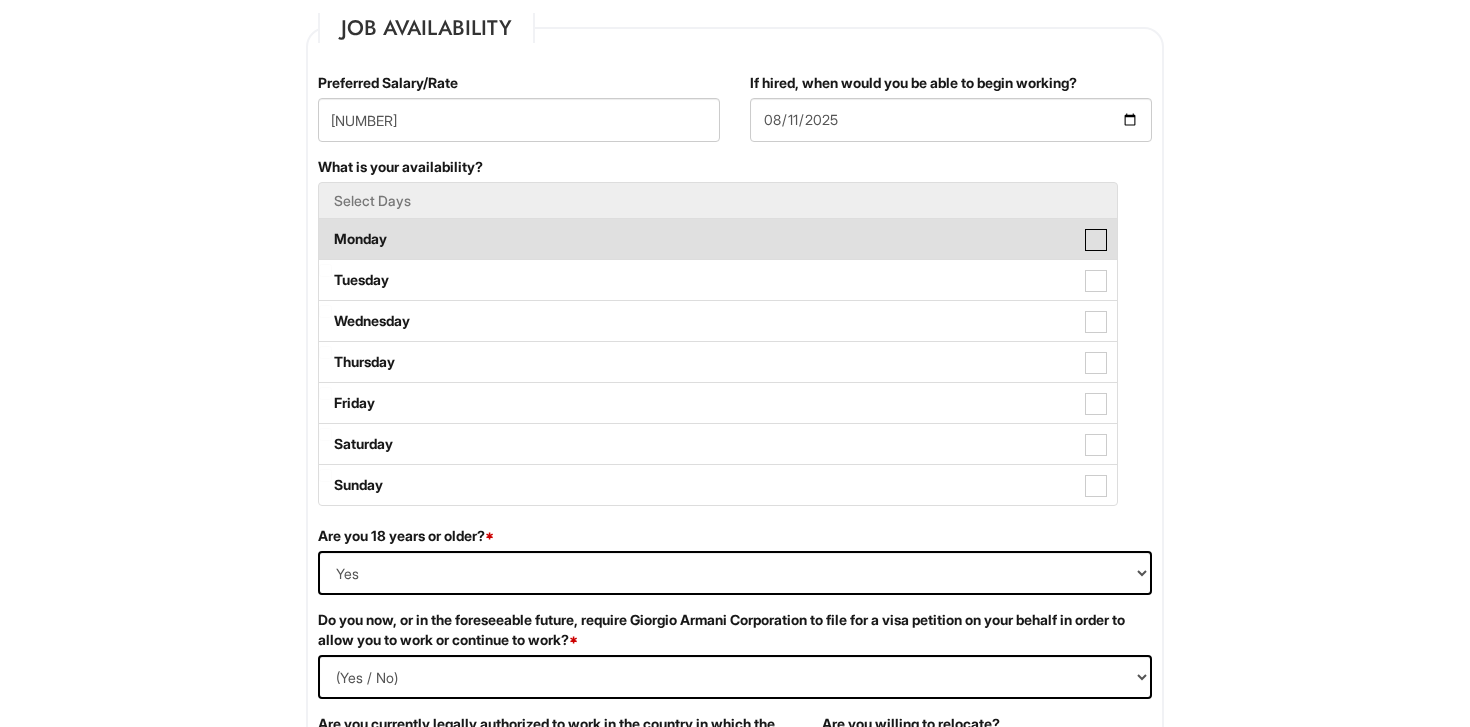 click on "Monday" at bounding box center [325, 229] 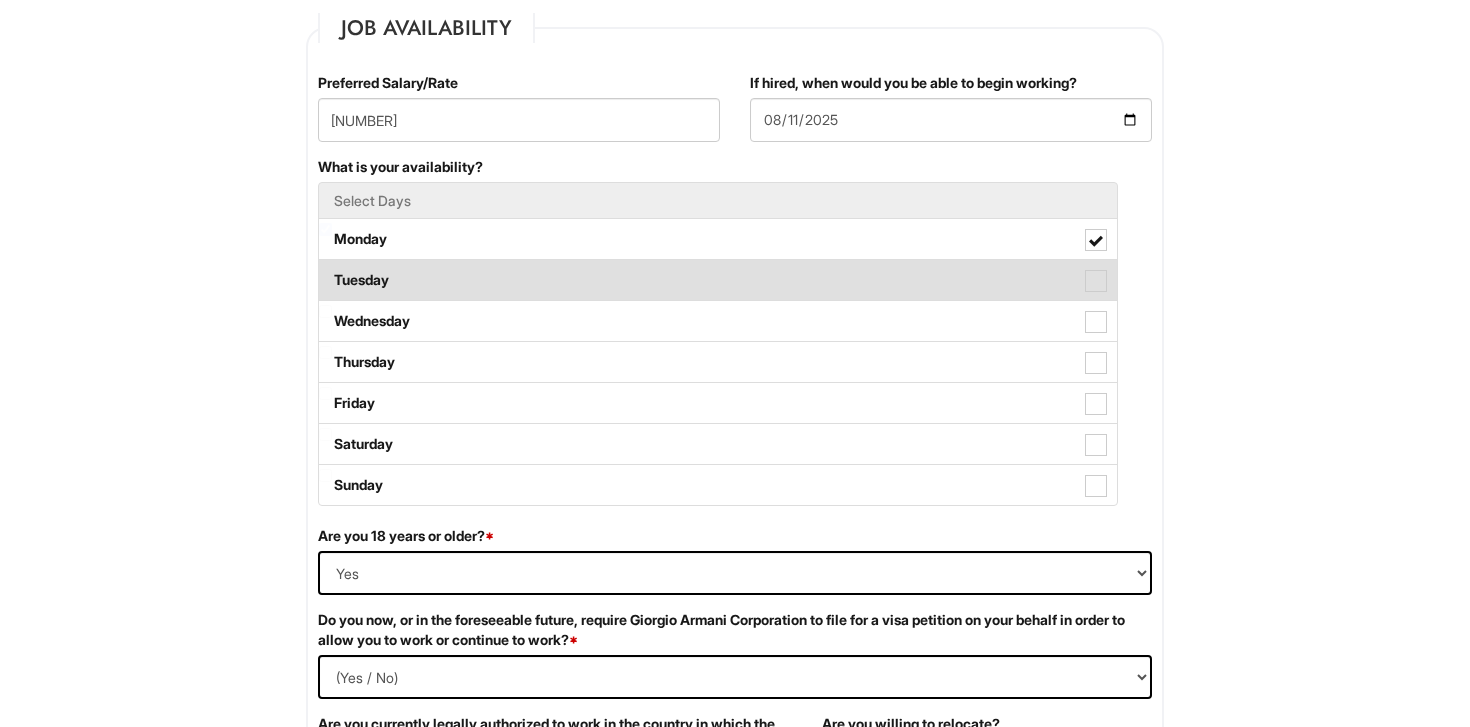 click on "Tuesday" at bounding box center [718, 280] 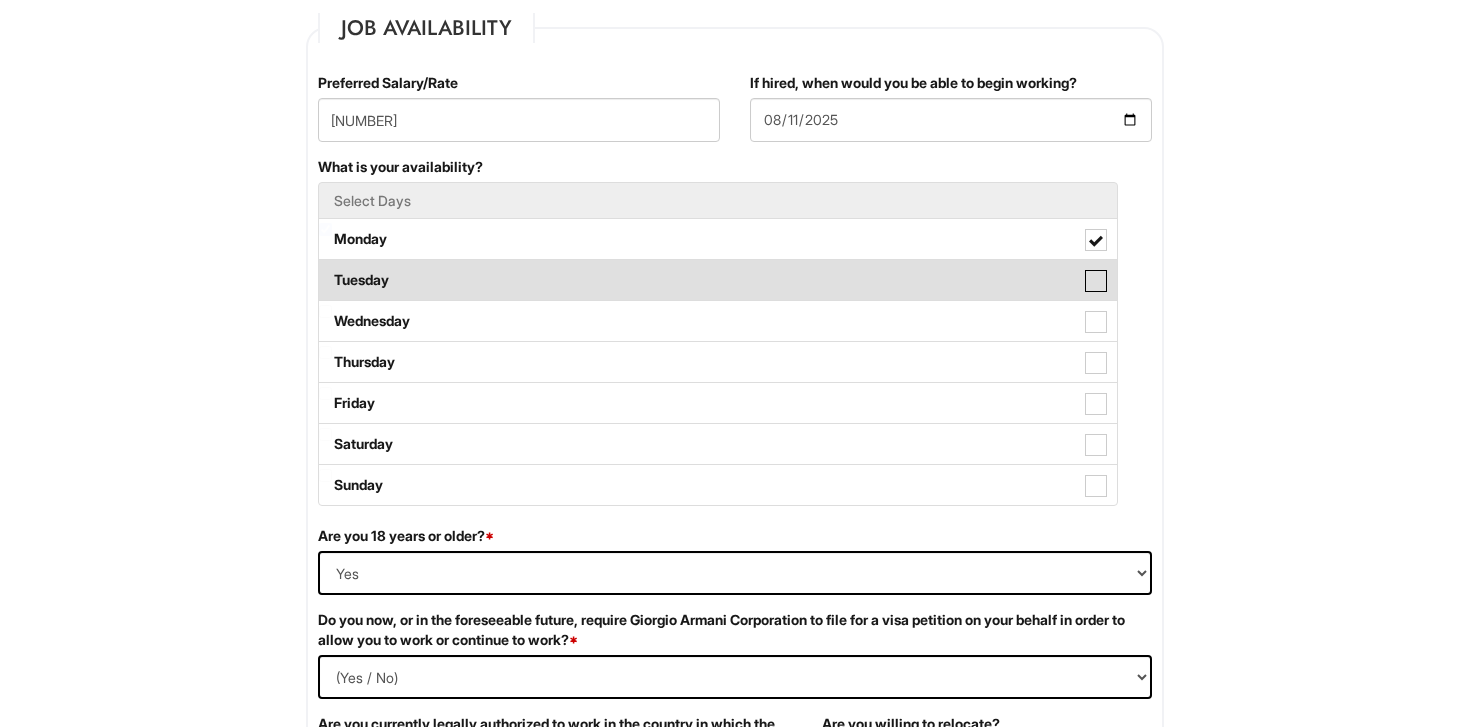 click on "Tuesday" at bounding box center [325, 270] 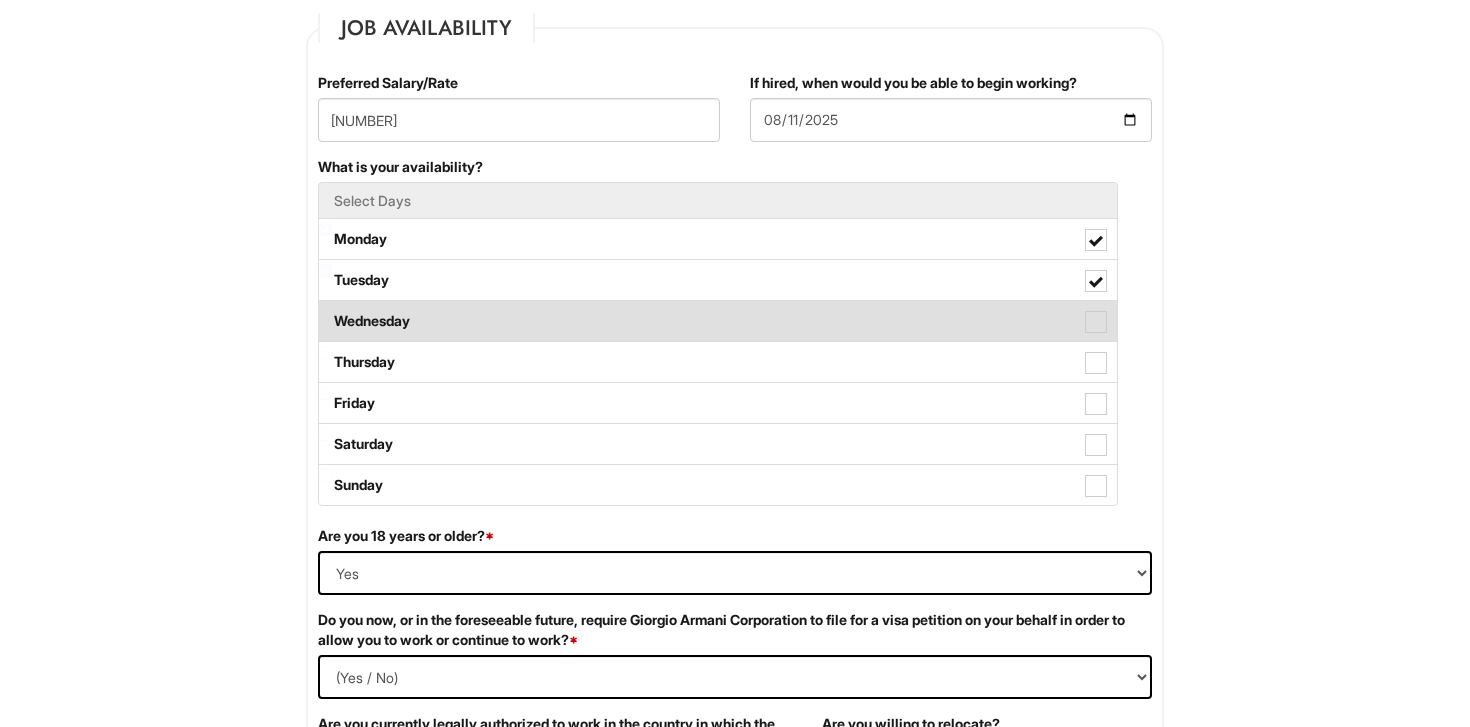 click on "Wednesday" at bounding box center (718, 321) 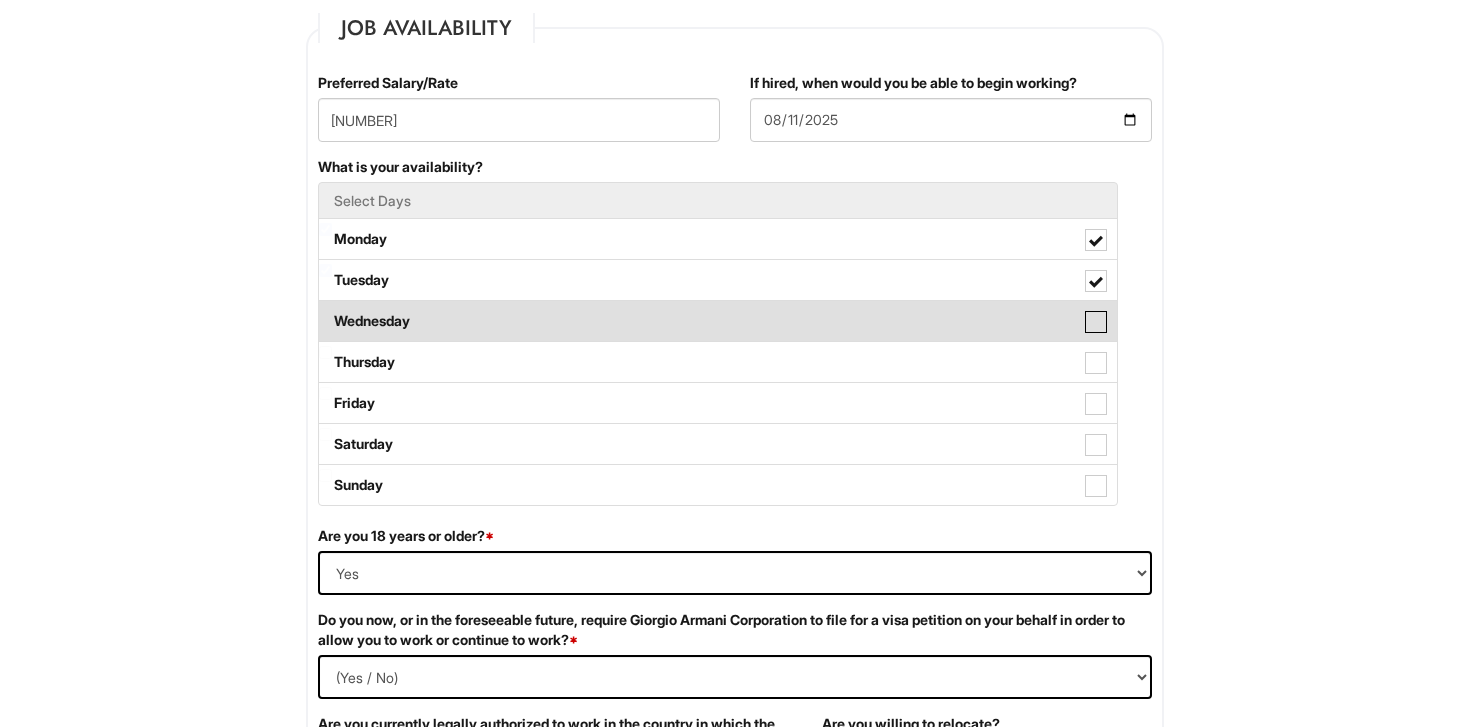 click on "Wednesday" at bounding box center (325, 311) 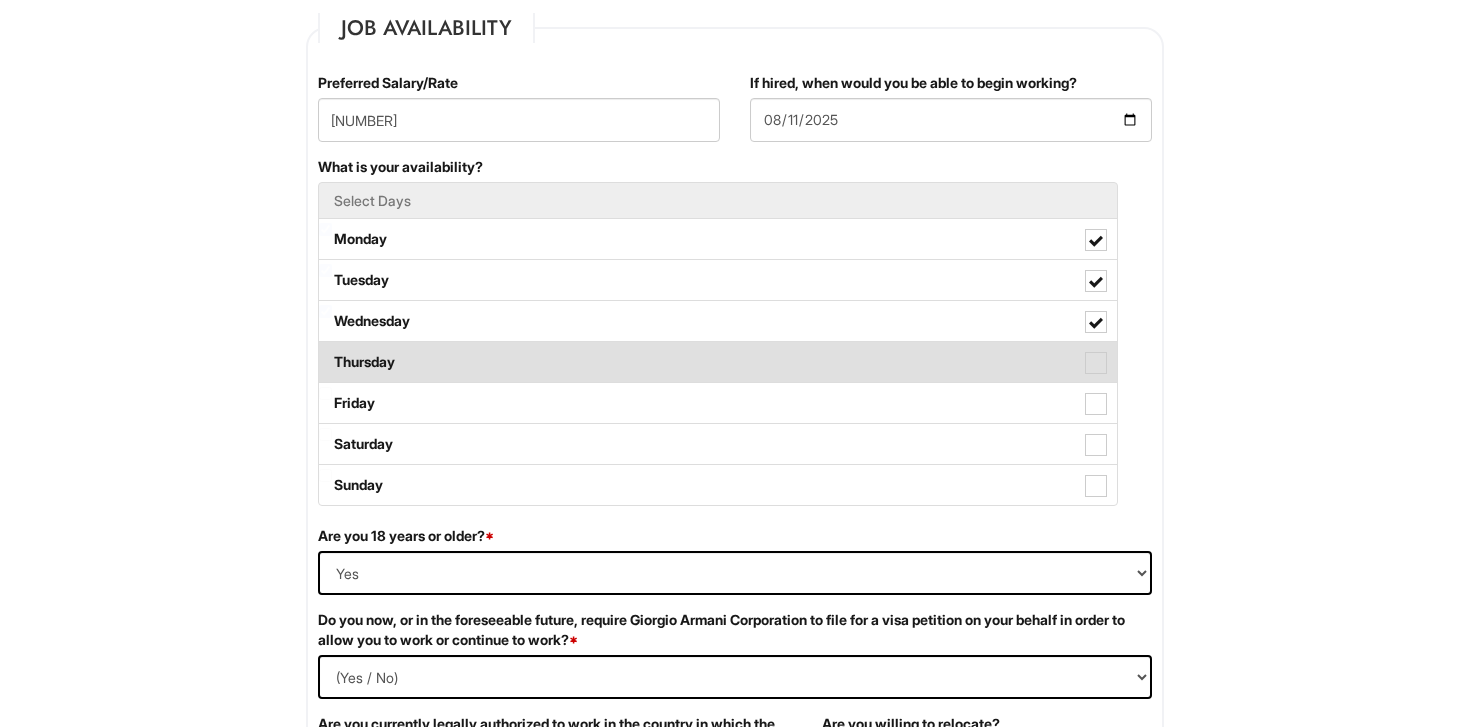 click on "Thursday" at bounding box center (718, 362) 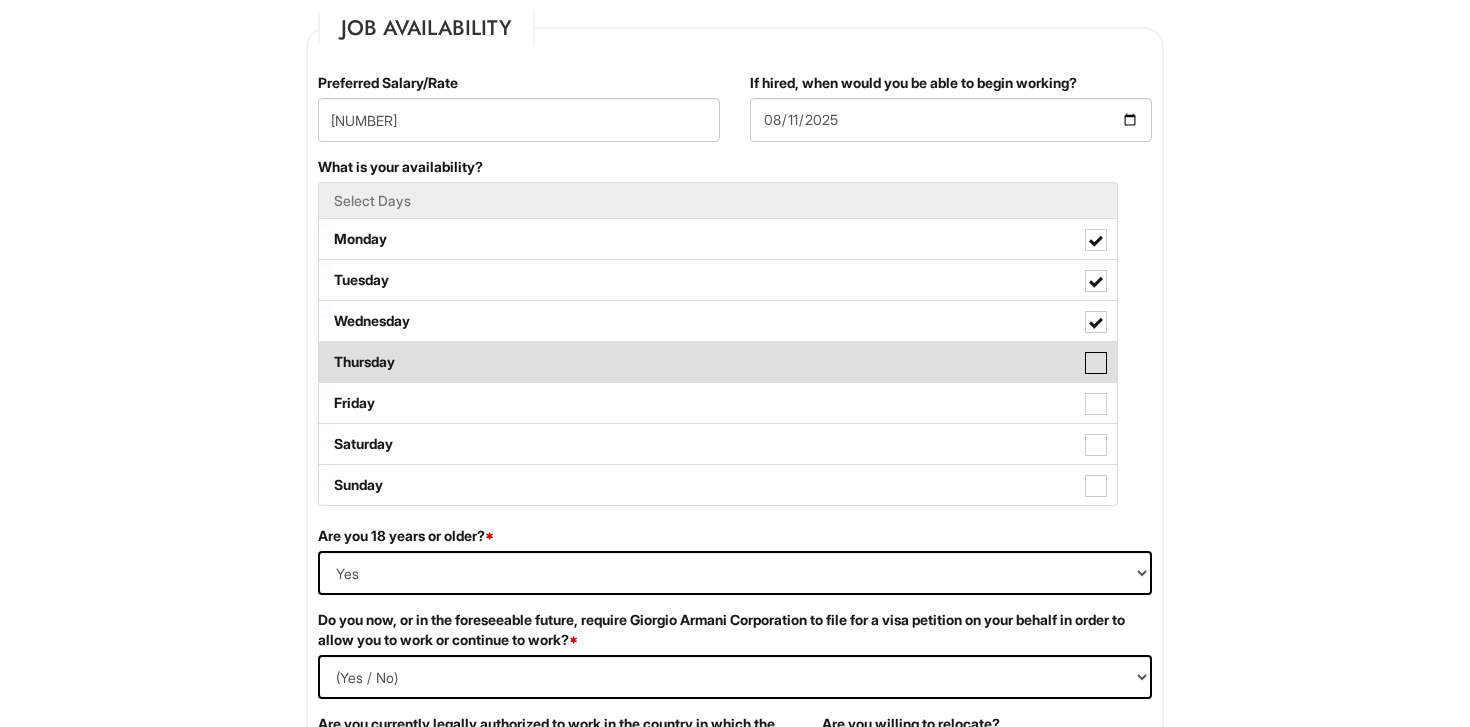 click on "Thursday" at bounding box center [325, 352] 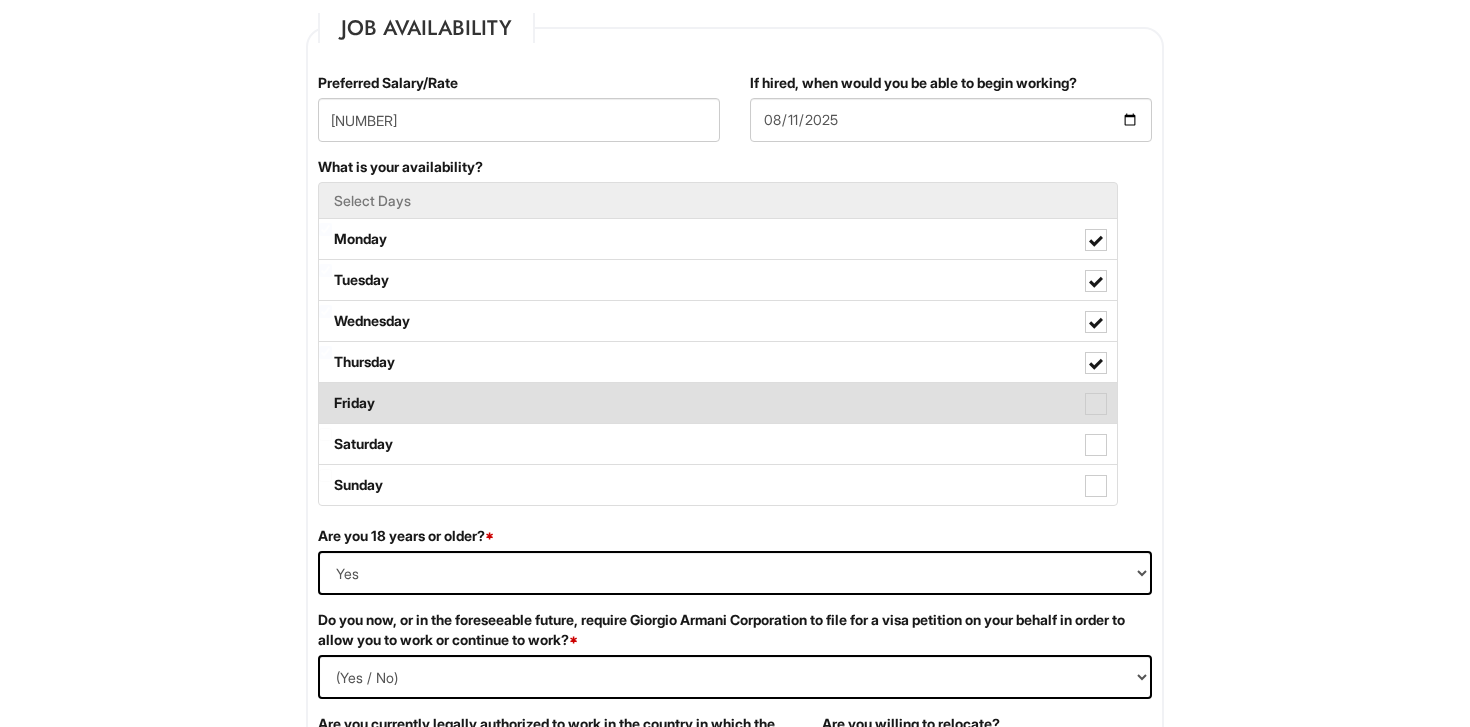 click on "Friday" at bounding box center (718, 403) 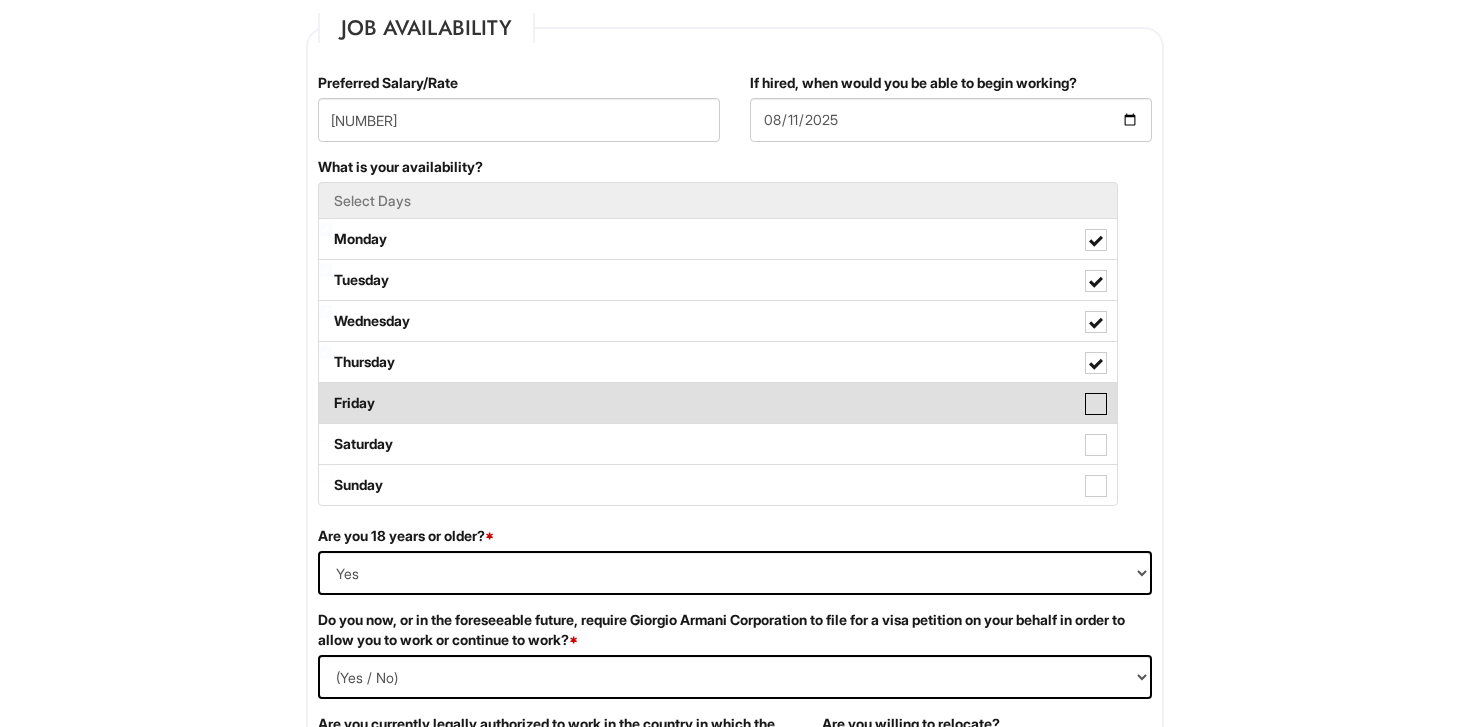 click on "Friday" at bounding box center [325, 393] 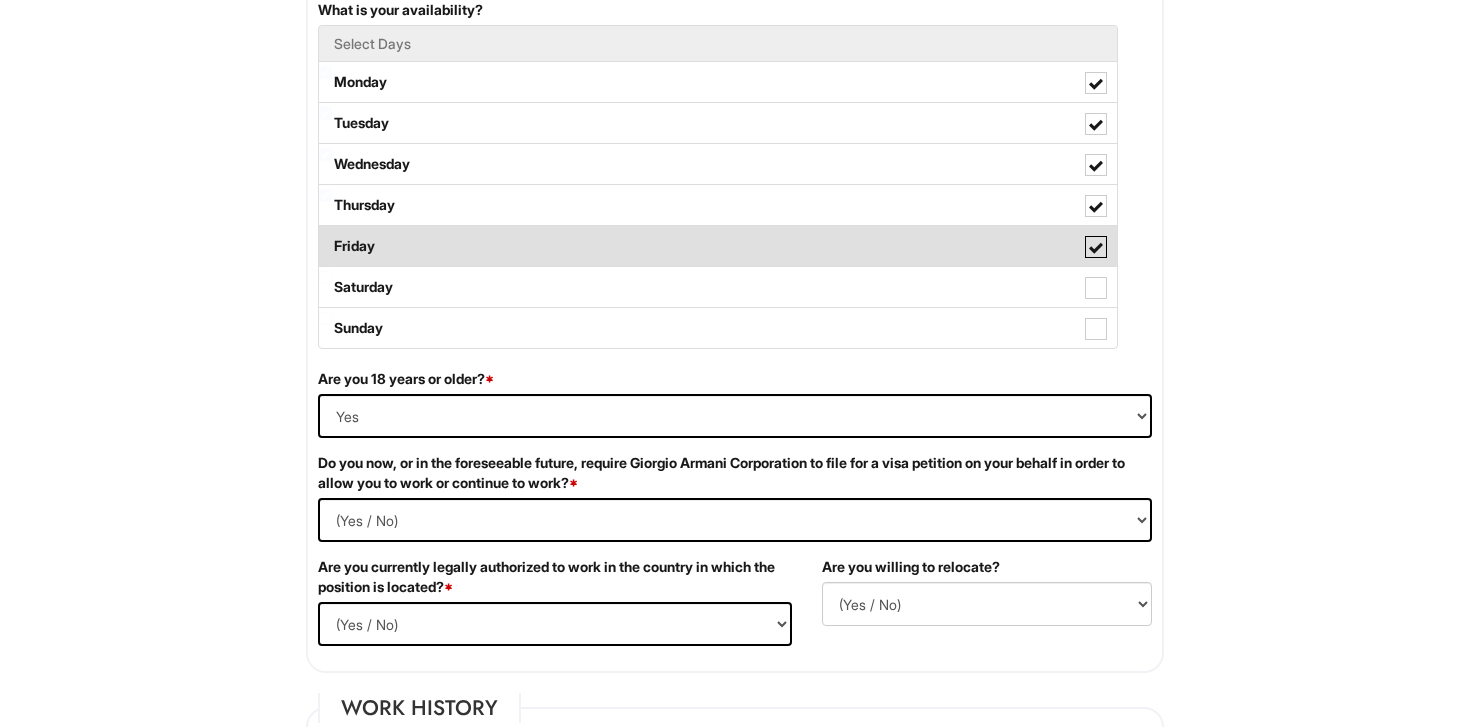 scroll, scrollTop: 1062, scrollLeft: 0, axis: vertical 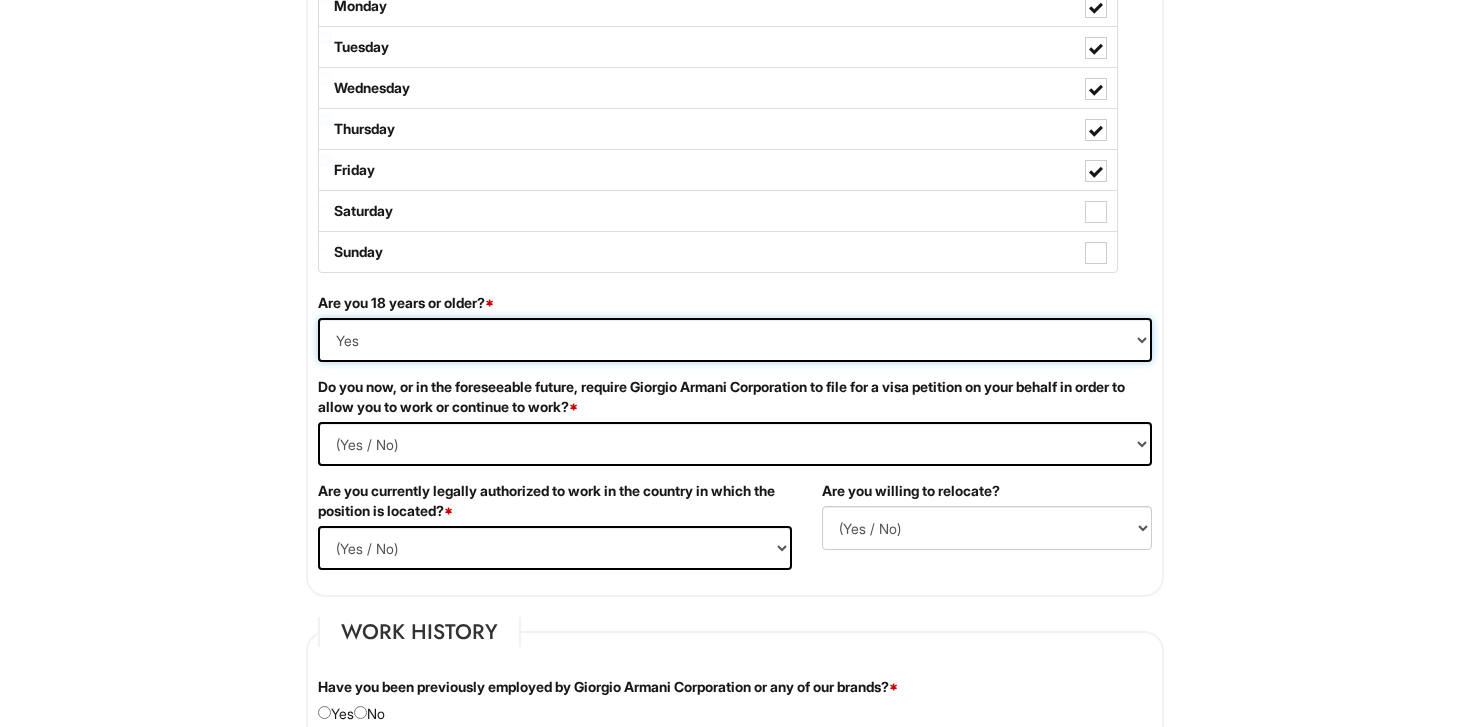 click on "(Yes / No) Yes No" at bounding box center [735, 340] 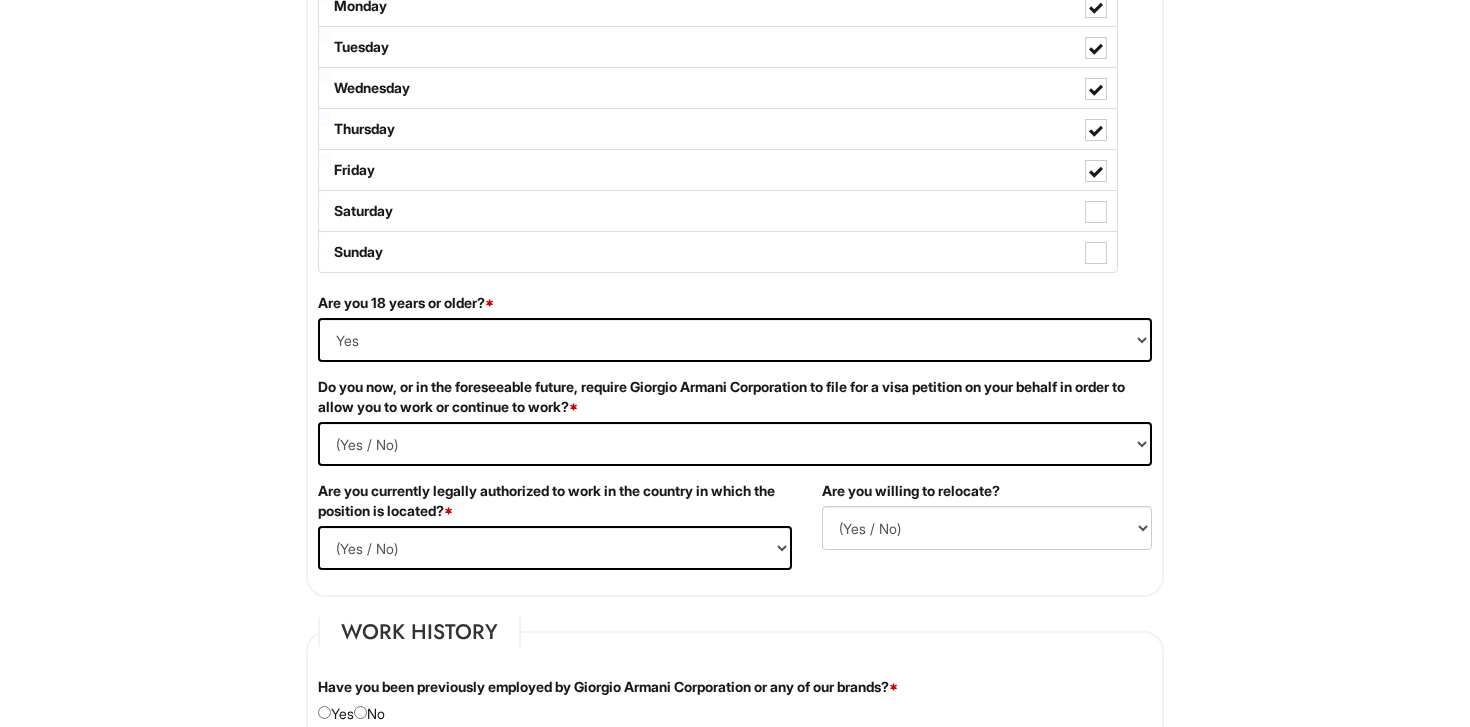 click on "Do you now, or in the foreseeable future, require Giorgio Armani Corporation to file for a visa petition on your behalf in order to allow you to work or continue to work? *   (Yes / No) Yes No" at bounding box center (735, 429) 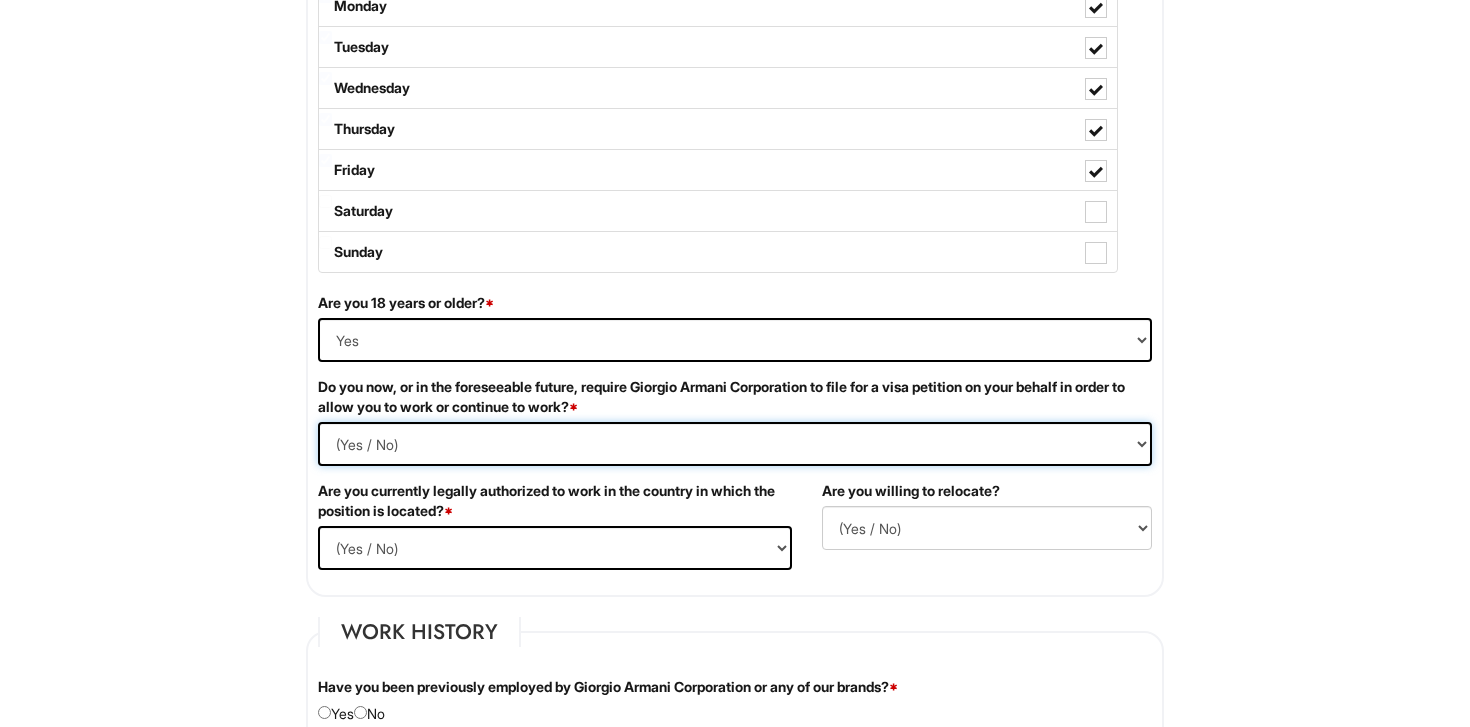 click on "(Yes / No) Yes No" at bounding box center (735, 444) 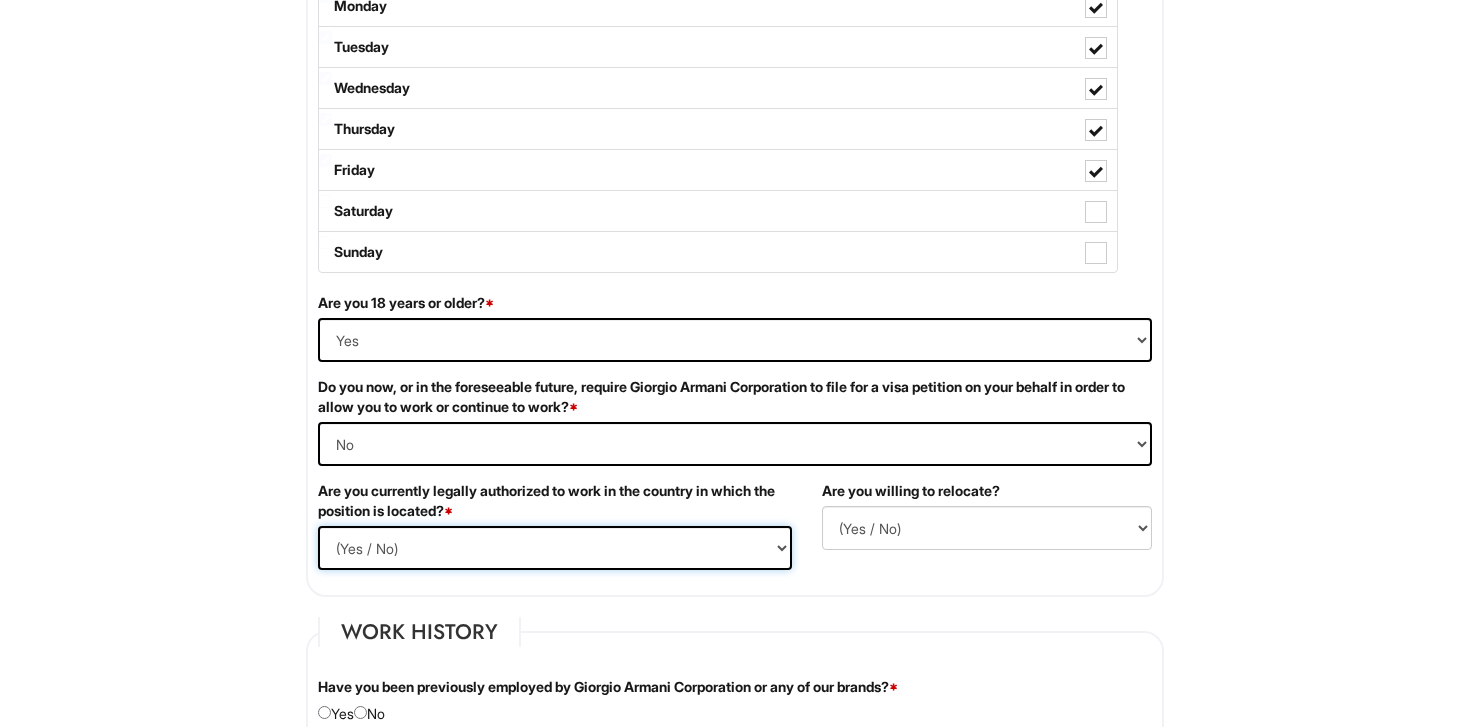 click on "(Yes / No) Yes No" at bounding box center (555, 548) 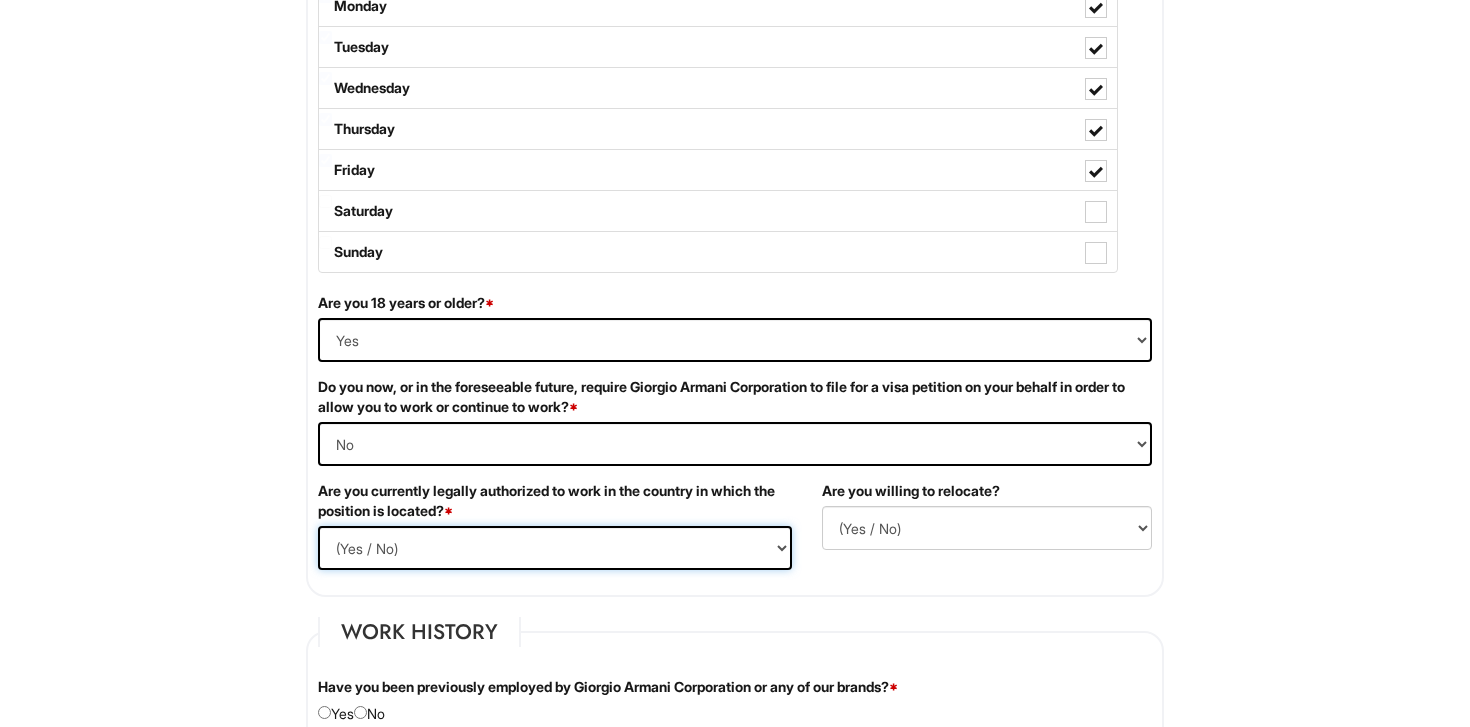select on "Yes" 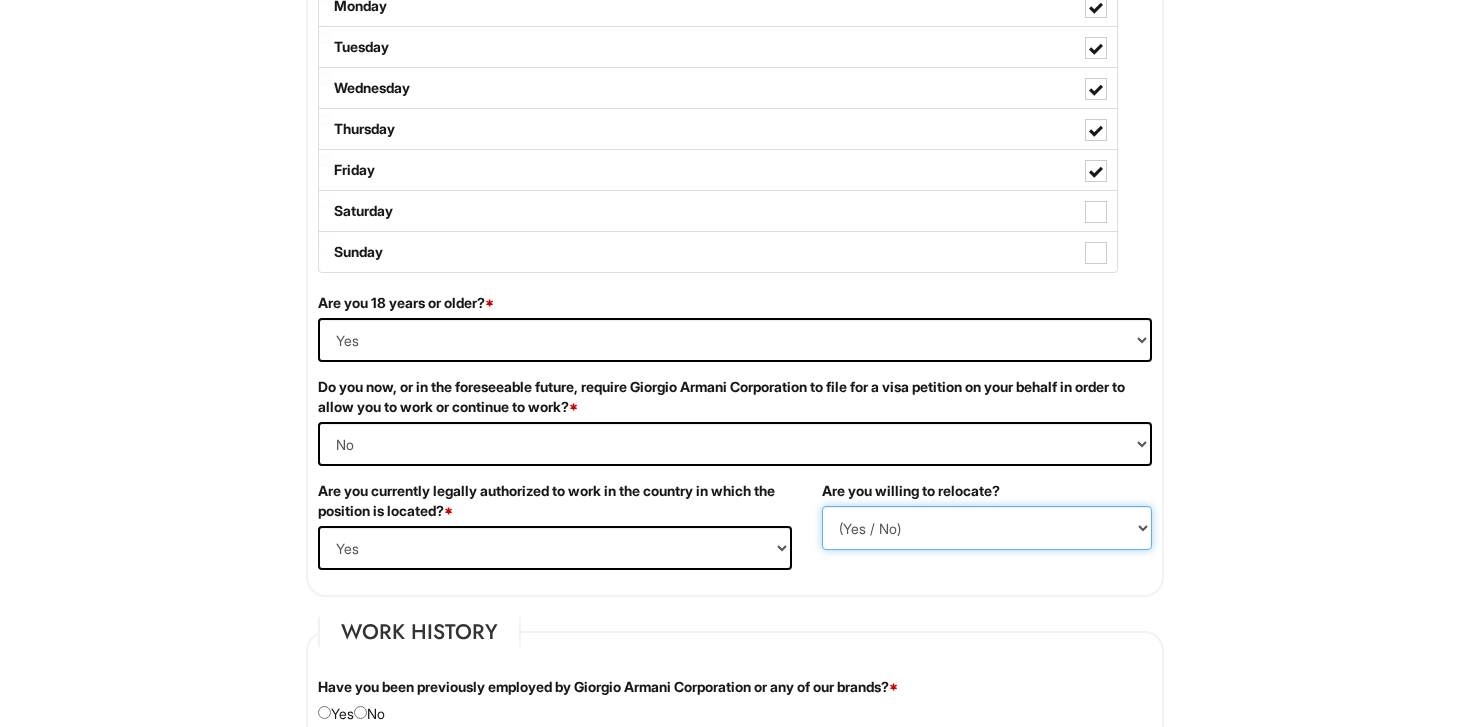 click on "(Yes / No) No Yes" at bounding box center [987, 528] 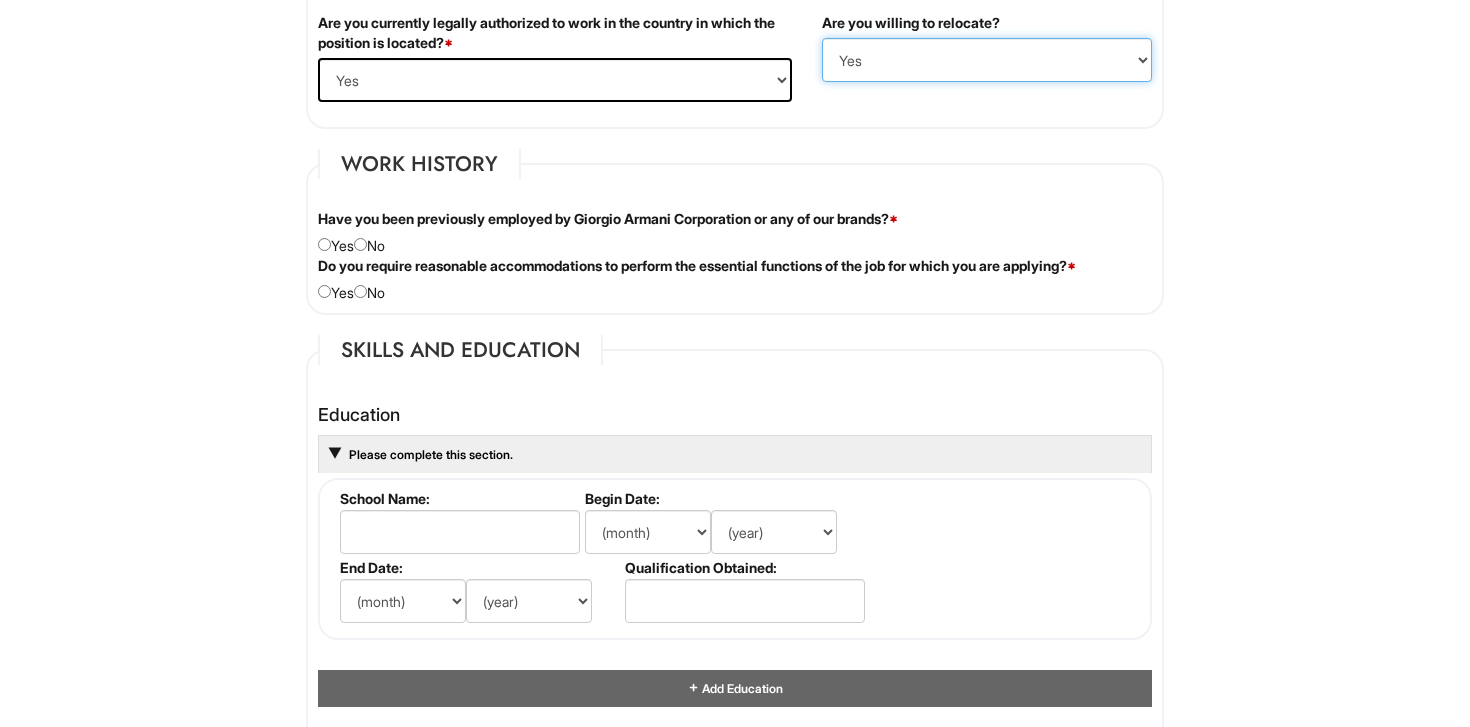 scroll, scrollTop: 1538, scrollLeft: 0, axis: vertical 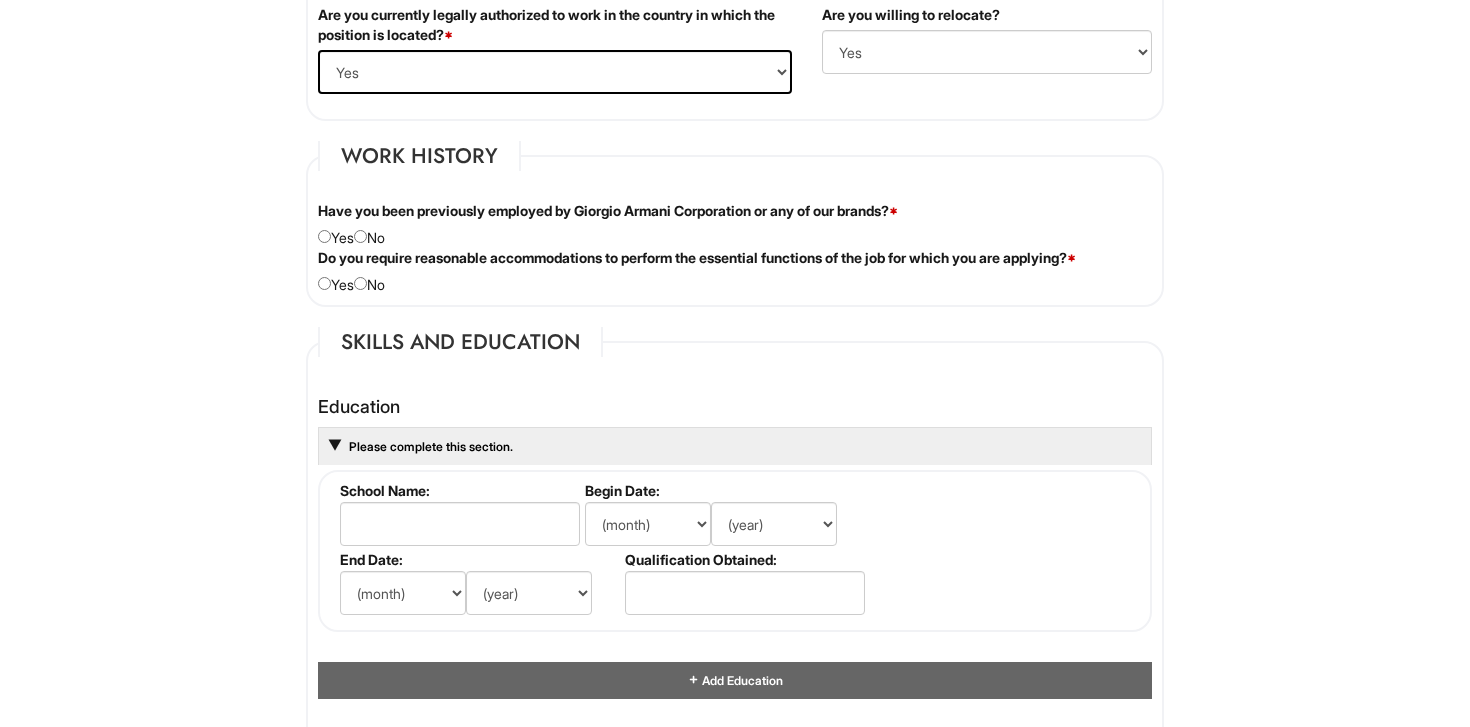 click on "Have you been previously employed by Giorgio Armani Corporation or any of our brands? *    Yes   No" at bounding box center [735, 224] 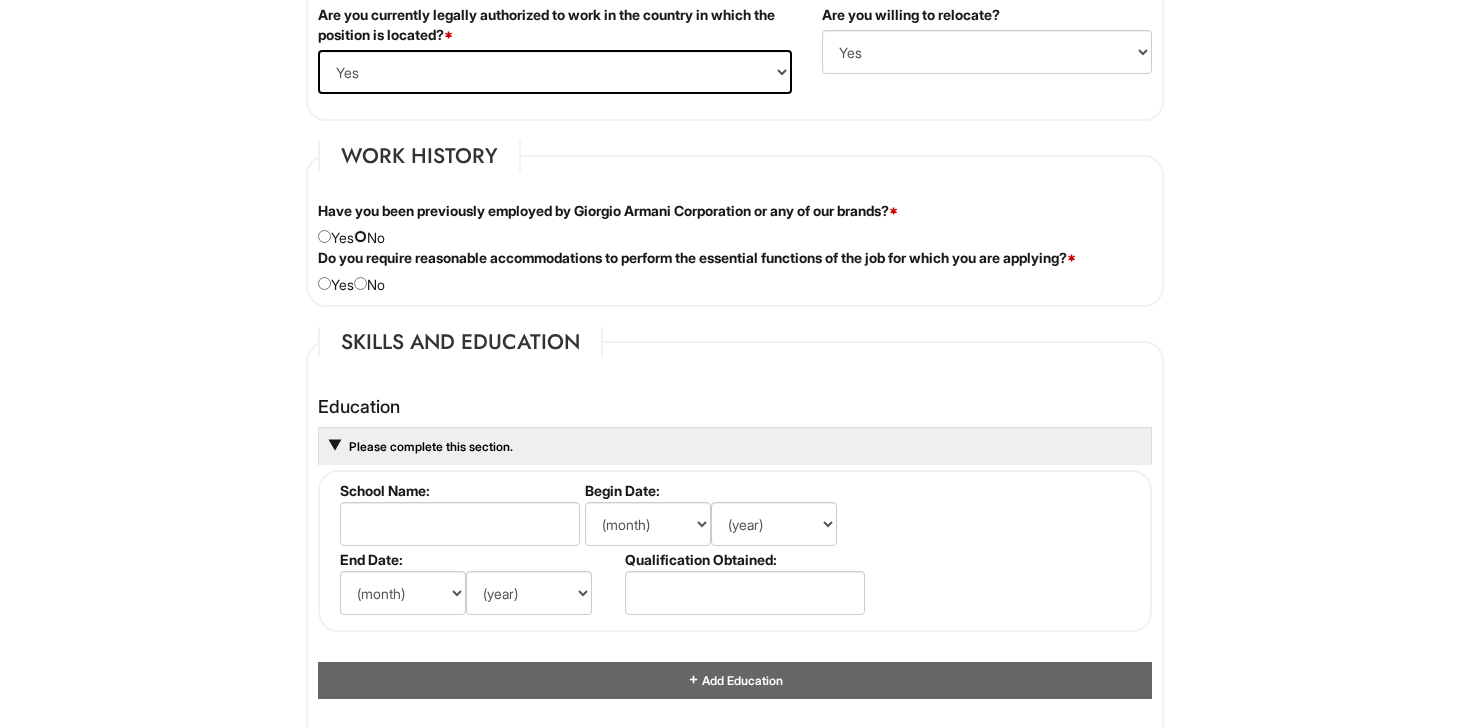 click at bounding box center (360, 236) 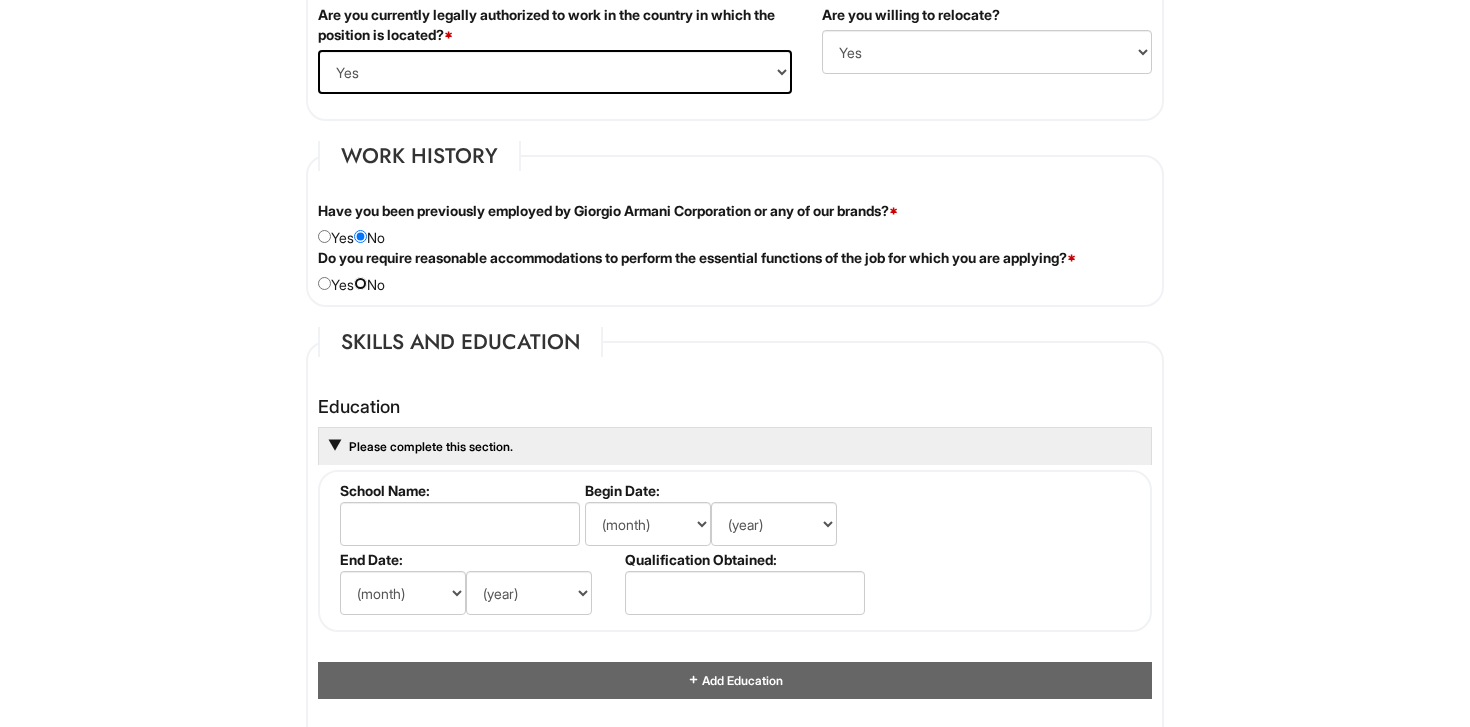 click at bounding box center (360, 283) 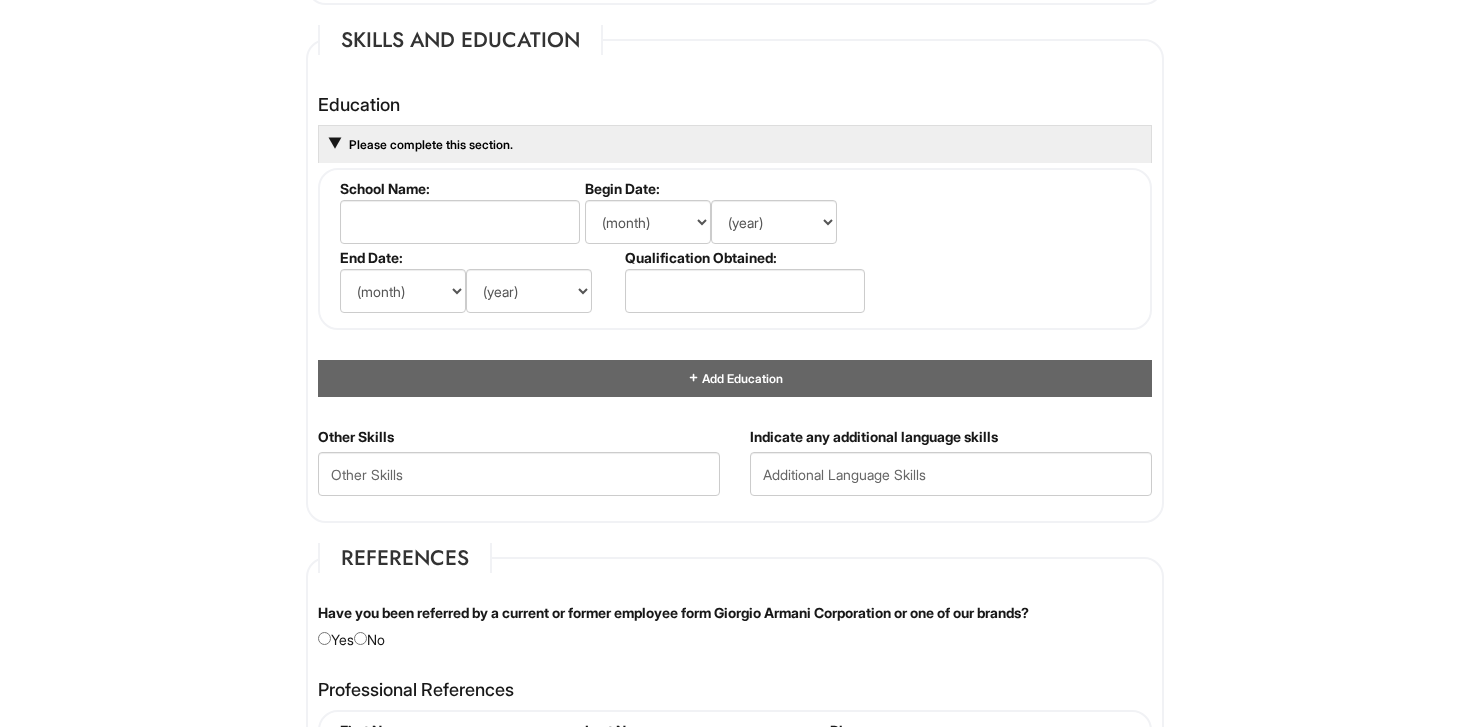 scroll, scrollTop: 1856, scrollLeft: 0, axis: vertical 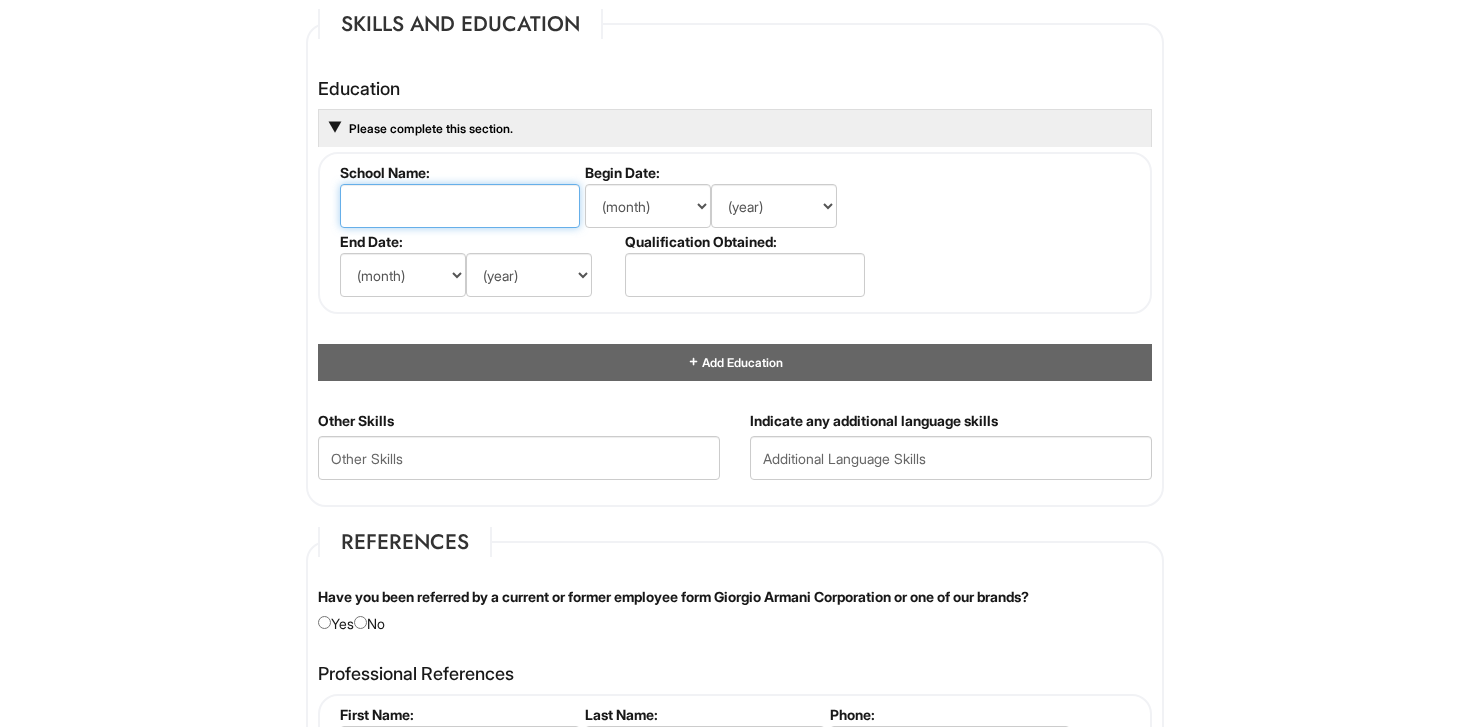 click at bounding box center (460, 206) 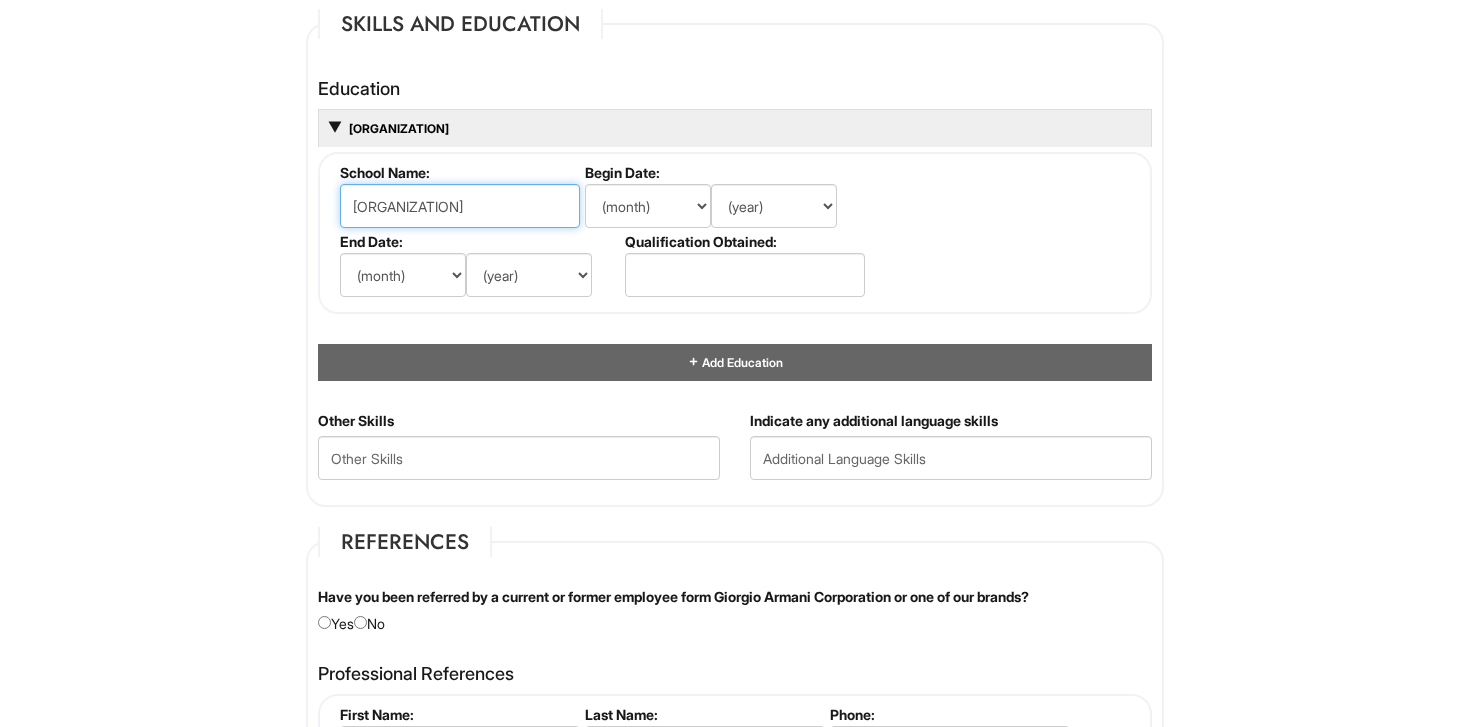 type on "[ORGANIZATION]" 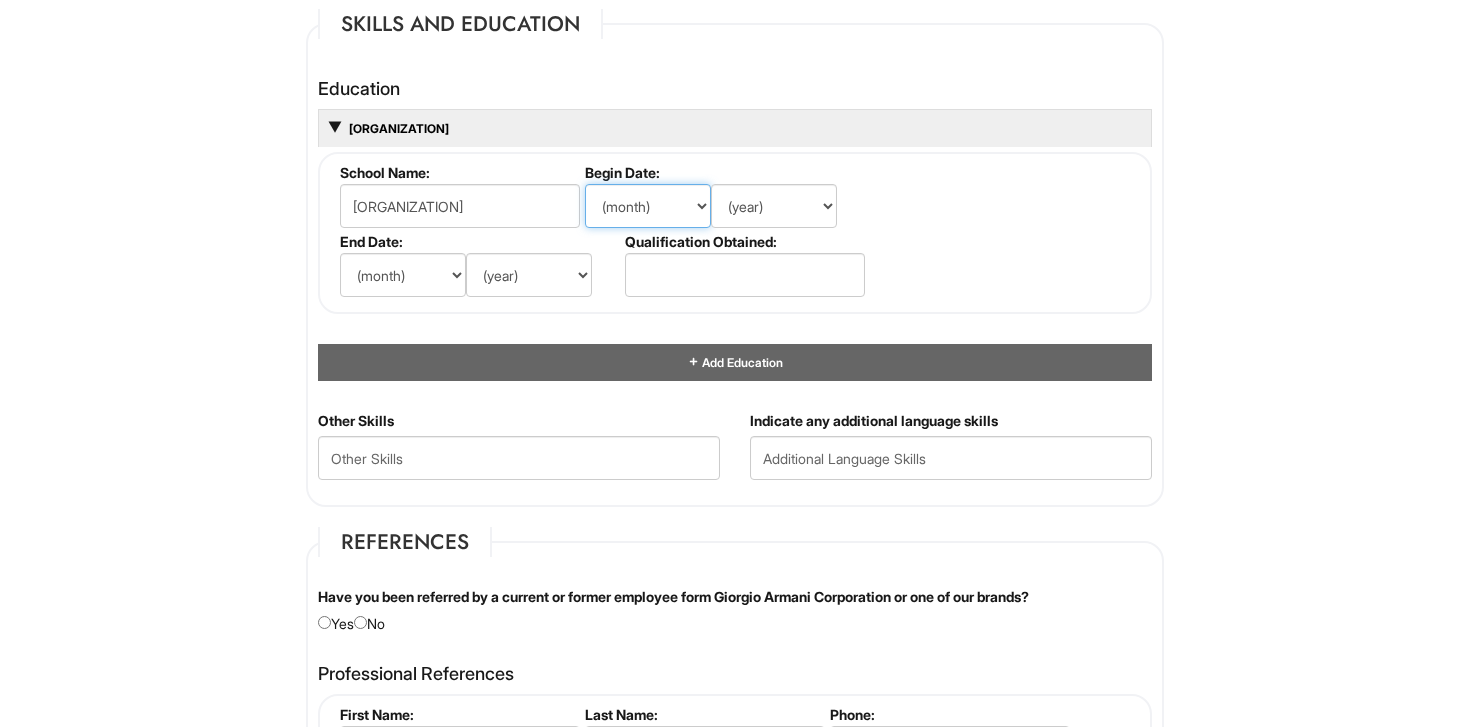 click on "(month) Jan Feb Mar Apr May Jun Jul Aug Sep Oct Nov Dec" at bounding box center [648, 206] 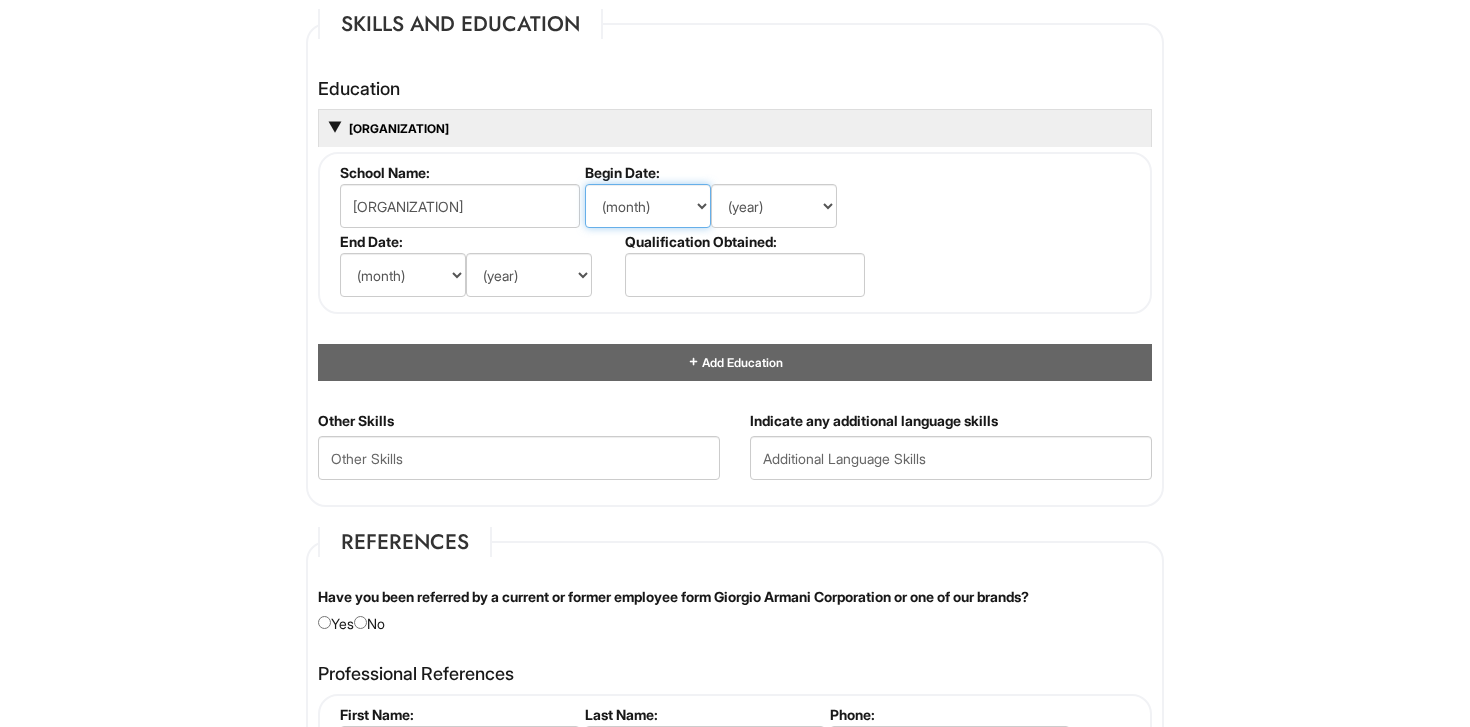 select on "9" 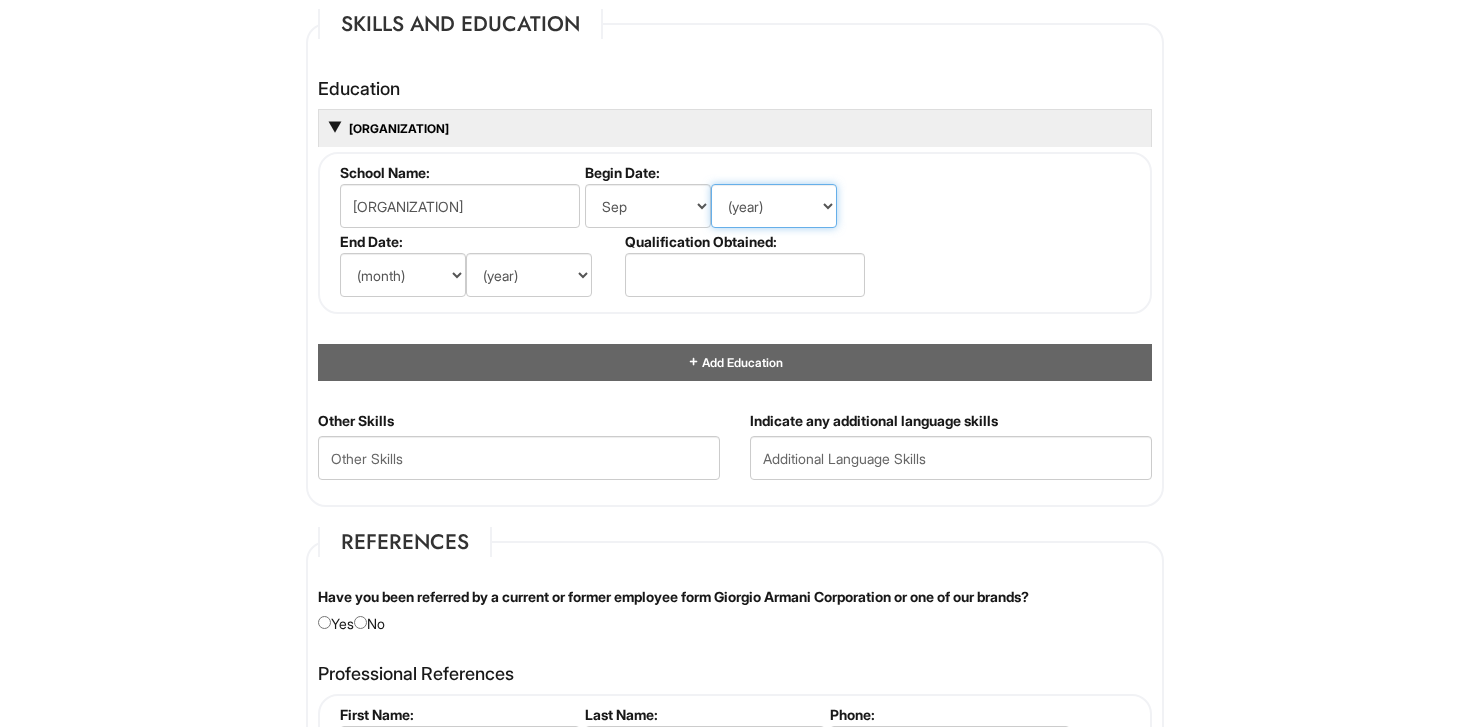 click on "(year) 2029 2028 2027 2026 2025 2024 2023 2022 2021 2020 2019 2018 2017 2016 2015 2014 2013 2012 2011 2010 2009 2008 2007 2006 2005 2004 2003 2002 2001 2000 1999 1998 1997 1996 1995 1994 1993 1992 1991 1990 1989 1988 1987 1986 1985 1984 1983 1982 1981 1980 1979 1978 1977 1976 1975 1974 1973 1972 1971 1970 1969 1968 1967 1966 1965 1964 1963 1962 1961 1960 1959 1958 1957 1956 1955 1954 1953 1952 1951 1950 1949 1948 1947 1946  --  2030 2031 2032 2033 2034 2035 2036 2037 2038 2039 2040 2041 2042 2043 2044 2045 2046 2047 2048 2049 2050 2051 2052 2053 2054 2055 2056 2057 2058 2059 2060 2061 2062 2063 2064" at bounding box center (774, 206) 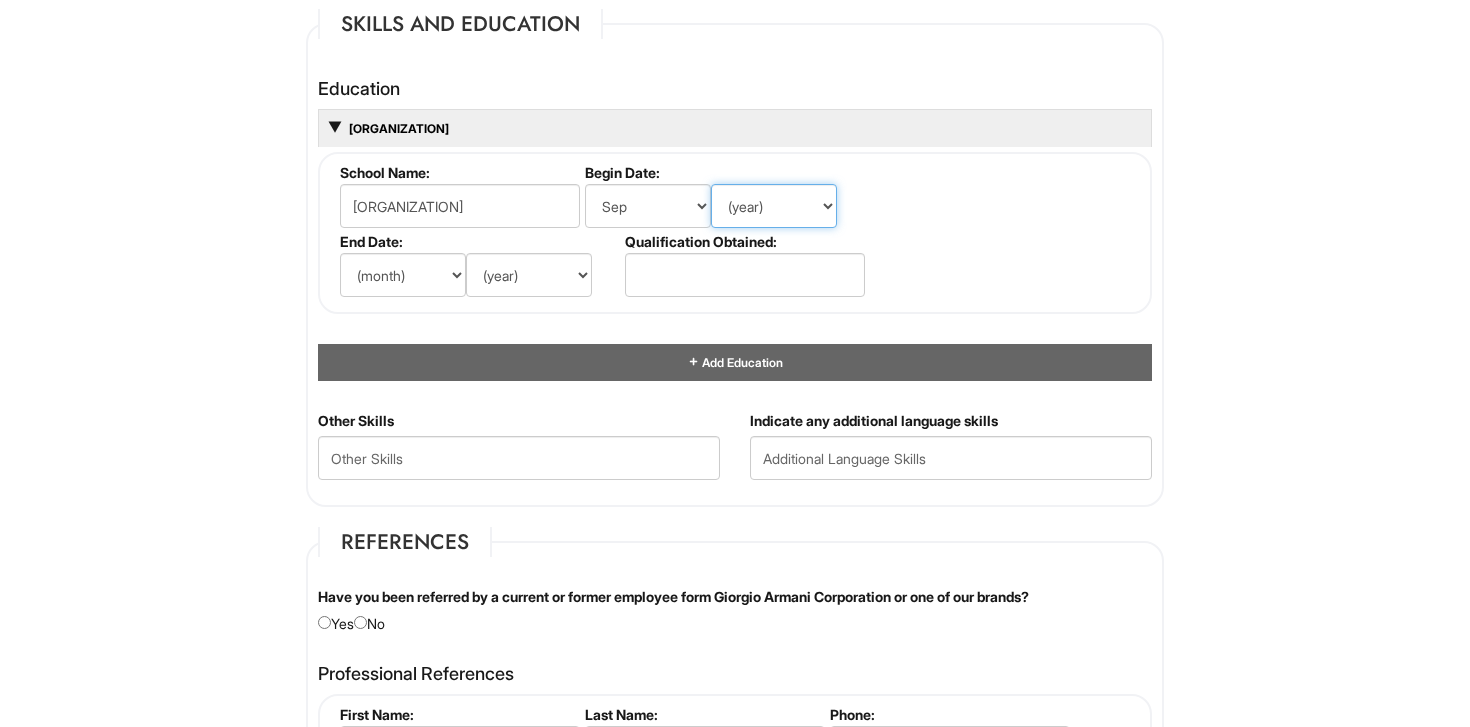 select on "2020" 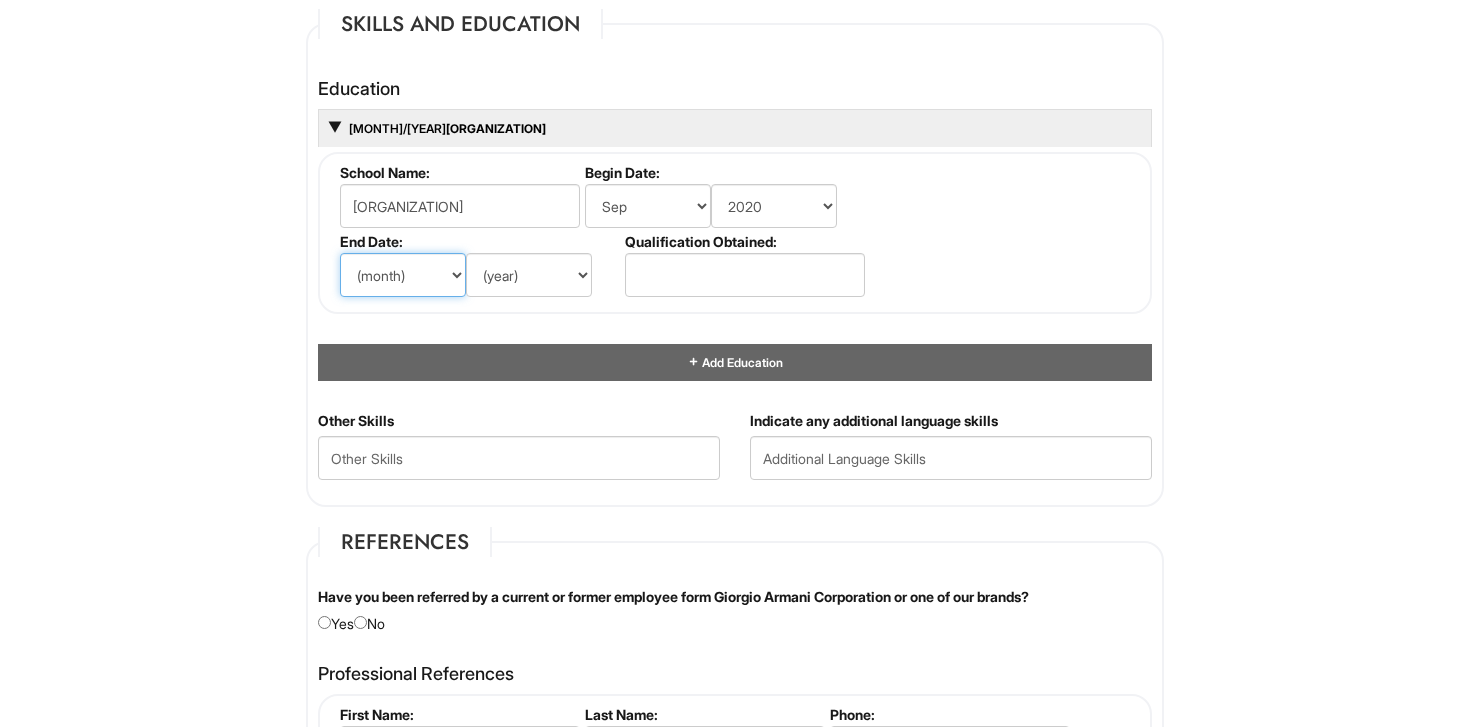 click on "(month) Jan Feb Mar Apr May Jun Jul Aug Sep Oct Nov Dec" at bounding box center (403, 275) 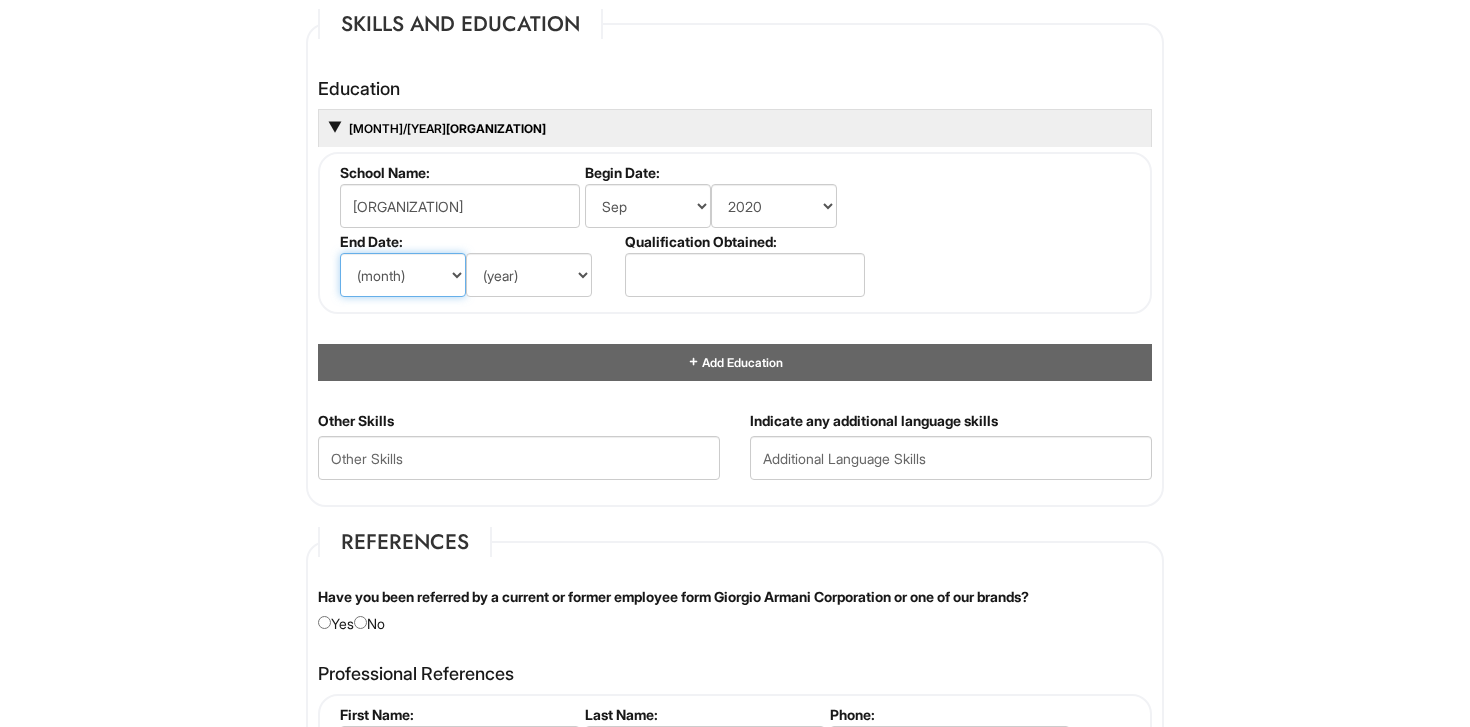 select on "5" 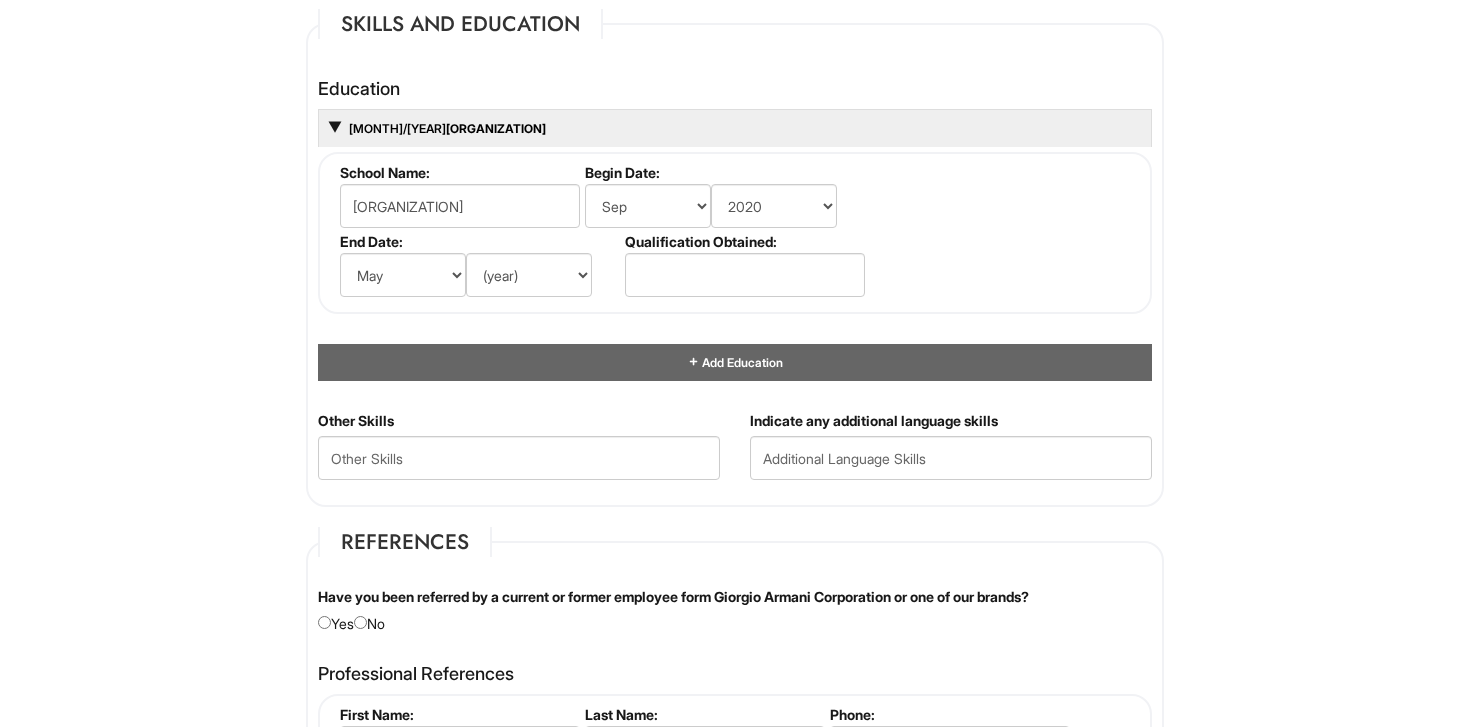 click on "End Date:
(month) Jan Feb Mar Apr May Jun Jul Aug Sep Oct Nov Dec (year) 2029 2028 2027 2026 2025 2024 2023 2022 2021 2020 2019 2018 2017 2016 2015 2014 2013 2012 2011 2010 2009 2008 2007 2006 2005 2004 2003 2002 2001 2000 1999 1998 1997 1996 1995 1994 1993 1992 1991 1990 1989 1988 1987 1986 1985 1984 1983 1982 1981 1980 1979 1978 1977 1976 1975 1974 1973 1972 1971 1970 1969 1968 1967 1966 1965 1964 1963 1962 1961 1960 1959 1958 1957 1956 1955 1954 1953 1952 1951 1950 1949 1948 1947 1946  --  2030 2031 2032 2033 2034 2035 2036 2037 2038 2039 2040 2041 2042 2043 2044 2045 2046 2047 2048 2049 2050 2051 2052 2053 2054 2055 2056 2057 2058 2059 2060 2061 2062 2063 2064" at bounding box center (477, 267) 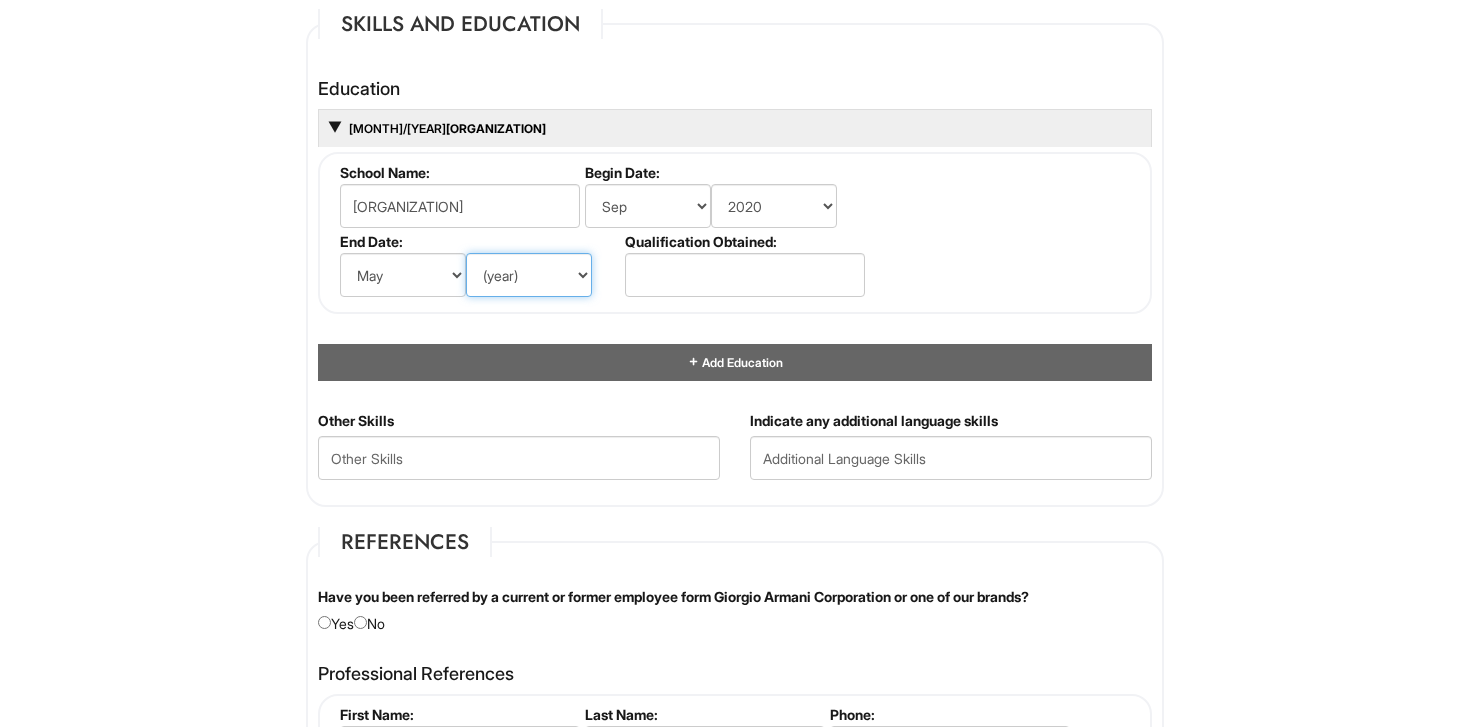 click on "(year) 2029 2028 2027 2026 2025 2024 2023 2022 2021 2020 2019 2018 2017 2016 2015 2014 2013 2012 2011 2010 2009 2008 2007 2006 2005 2004 2003 2002 2001 2000 1999 1998 1997 1996 1995 1994 1993 1992 1991 1990 1989 1988 1987 1986 1985 1984 1983 1982 1981 1980 1979 1978 1977 1976 1975 1974 1973 1972 1971 1970 1969 1968 1967 1966 1965 1964 1963 1962 1961 1960 1959 1958 1957 1956 1955 1954 1953 1952 1951 1950 1949 1948 1947 1946  --  2030 2031 2032 2033 2034 2035 2036 2037 2038 2039 2040 2041 2042 2043 2044 2045 2046 2047 2048 2049 2050 2051 2052 2053 2054 2055 2056 2057 2058 2059 2060 2061 2062 2063 2064" at bounding box center [529, 275] 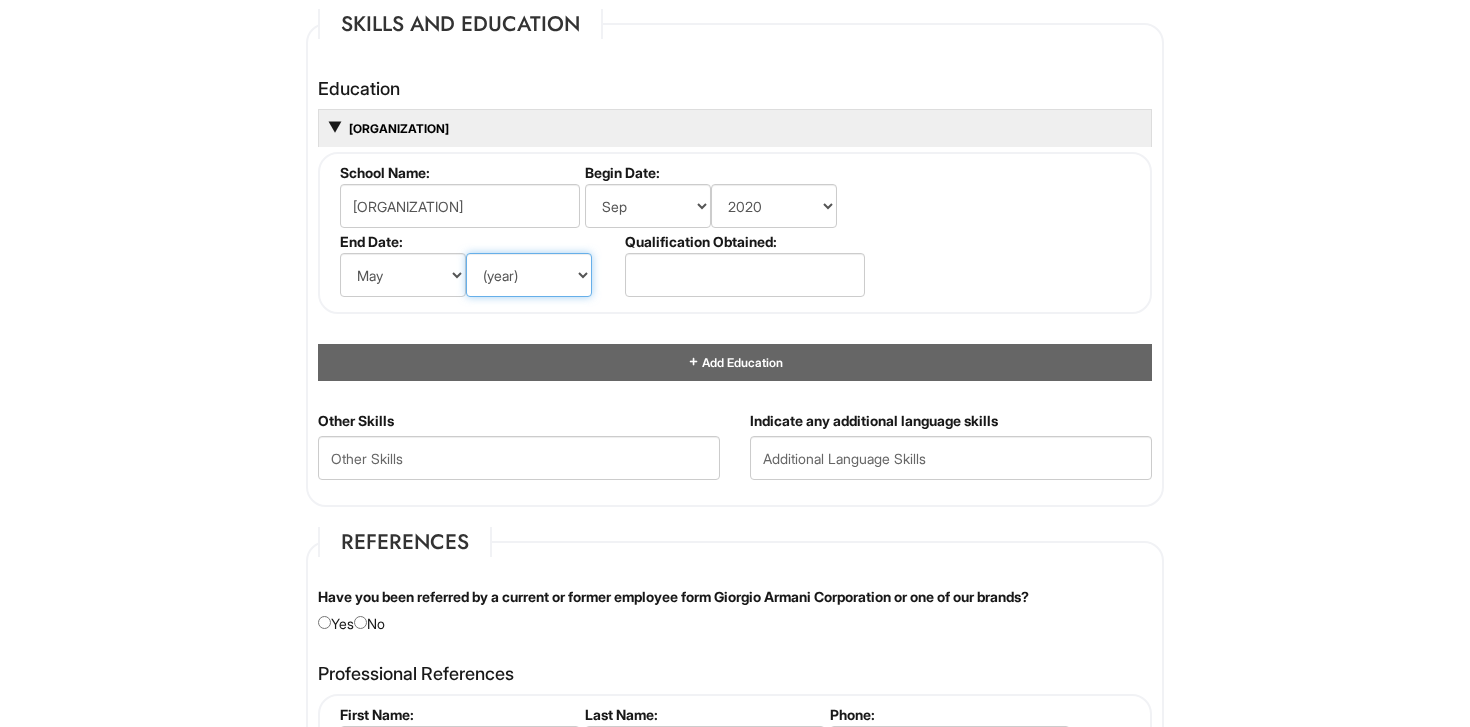 select on "2022" 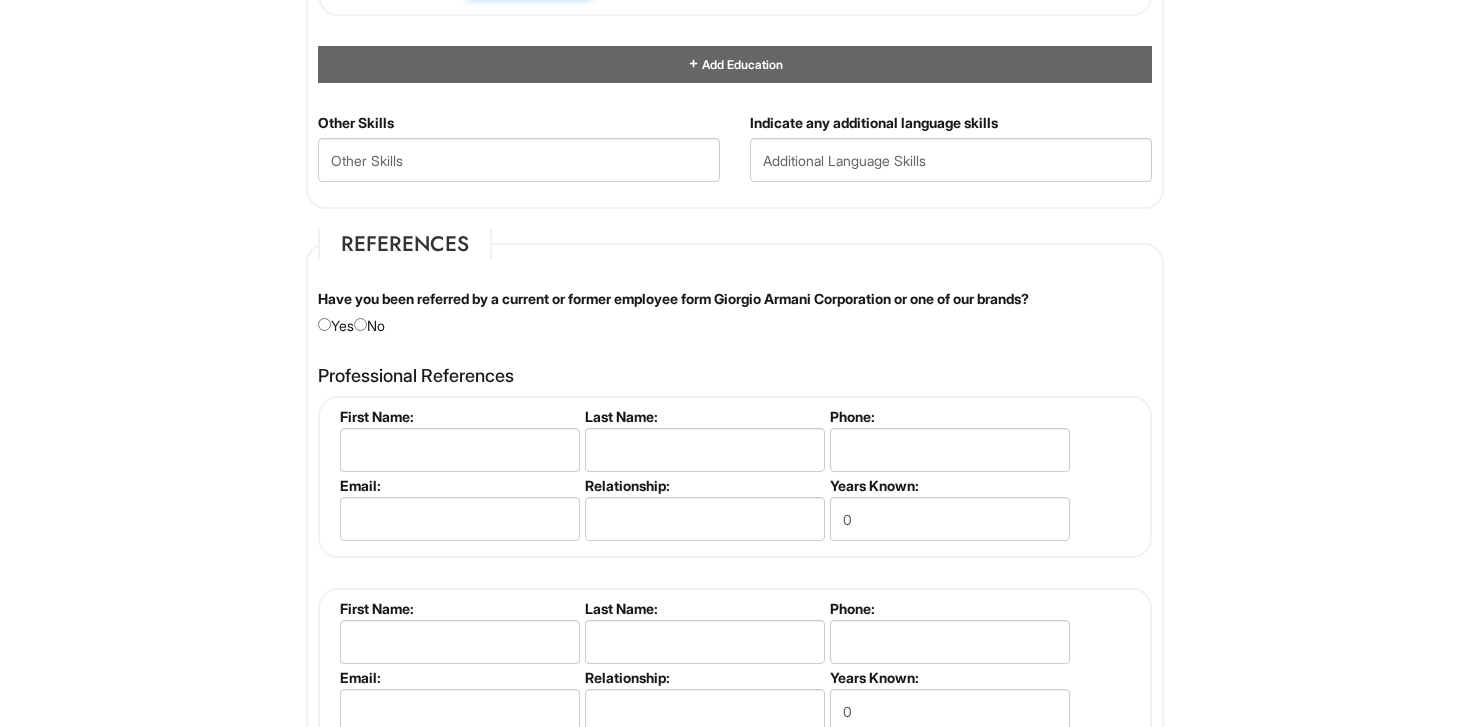 scroll, scrollTop: 2156, scrollLeft: 0, axis: vertical 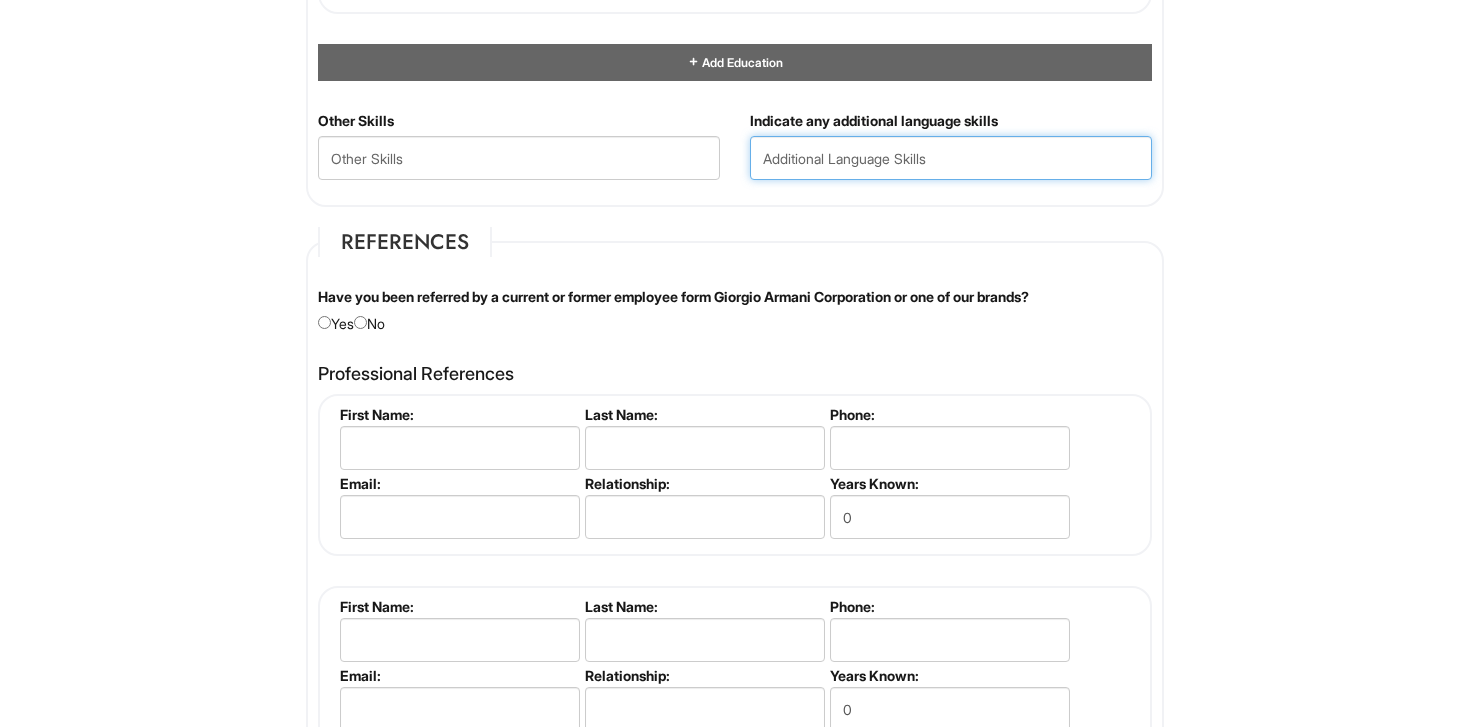 click at bounding box center [951, 158] 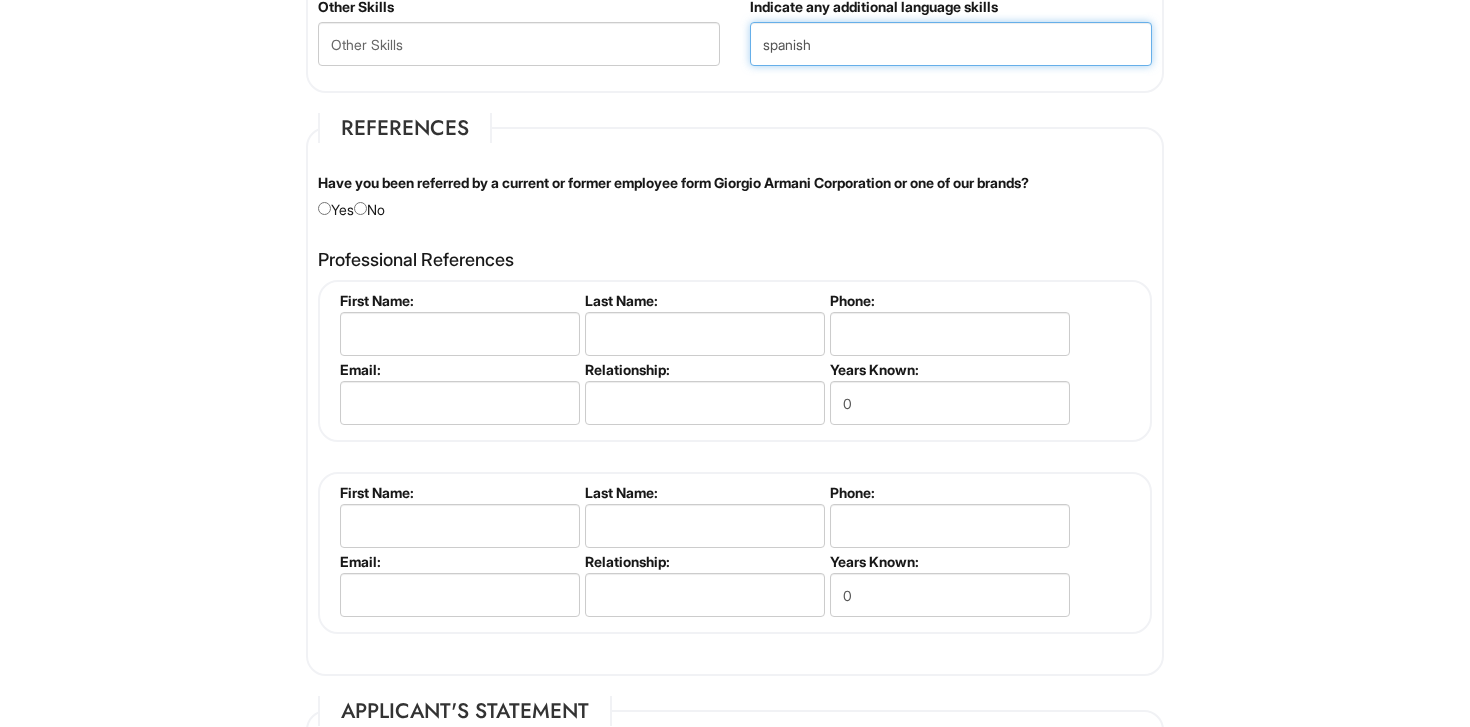 scroll, scrollTop: 2299, scrollLeft: 0, axis: vertical 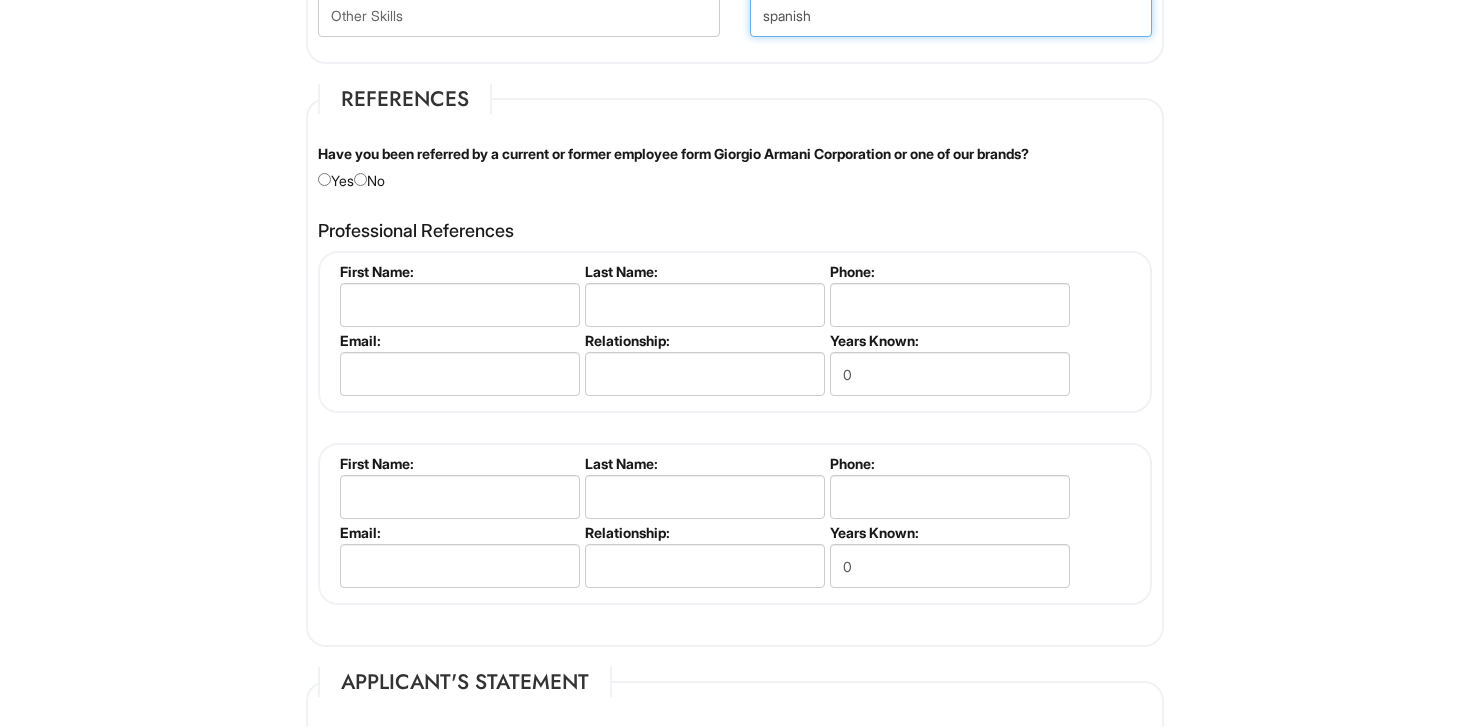 type on "spanish" 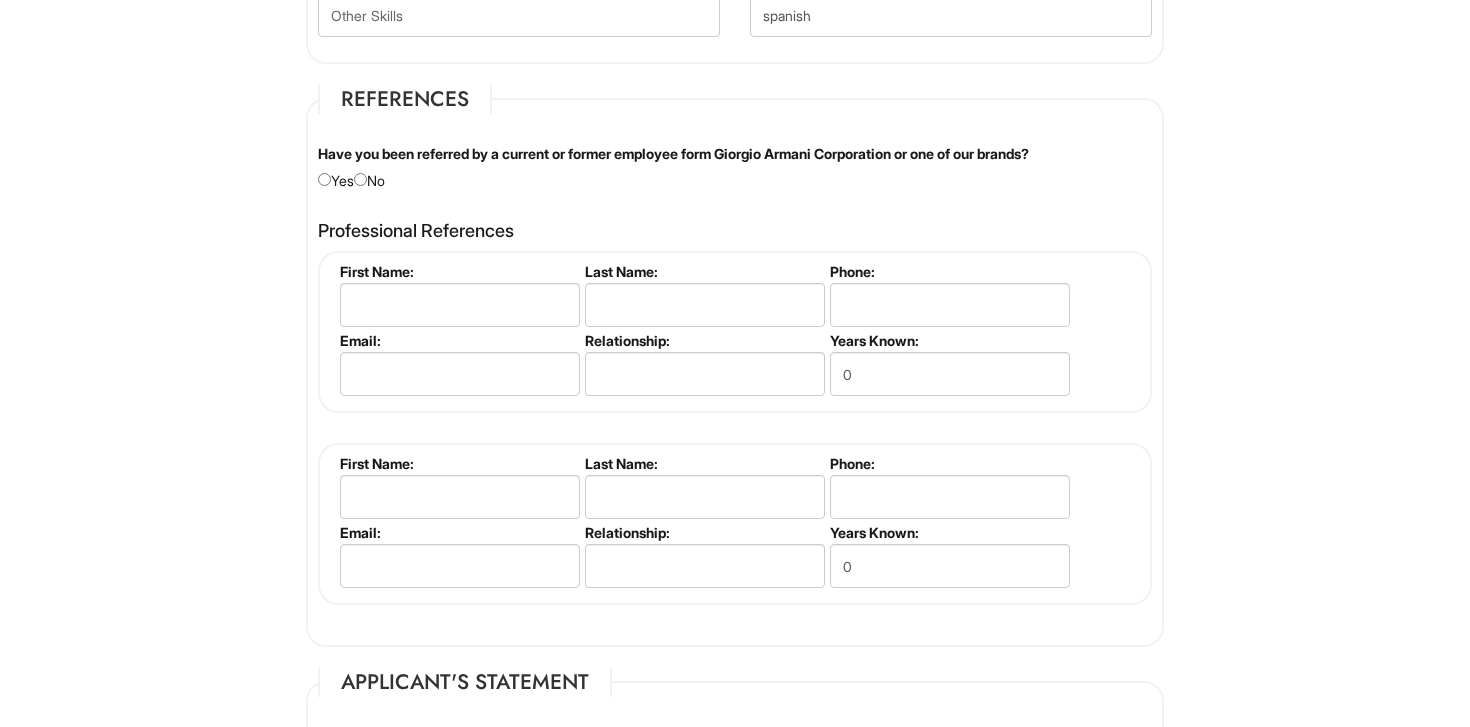click on "Have you been referred by a current or former employee form Giorgio Armani Corporation or one of our brands?    Yes   No" at bounding box center [735, 167] 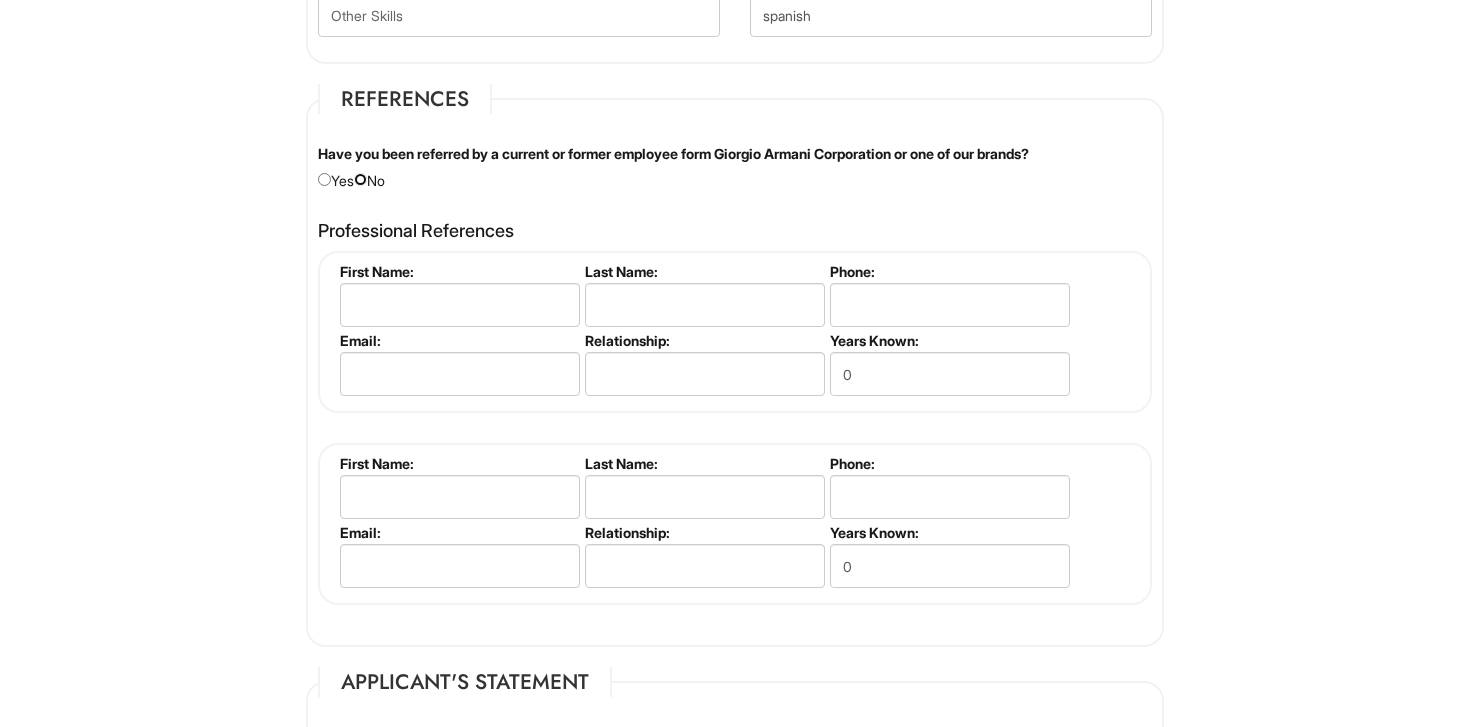 click at bounding box center [360, 179] 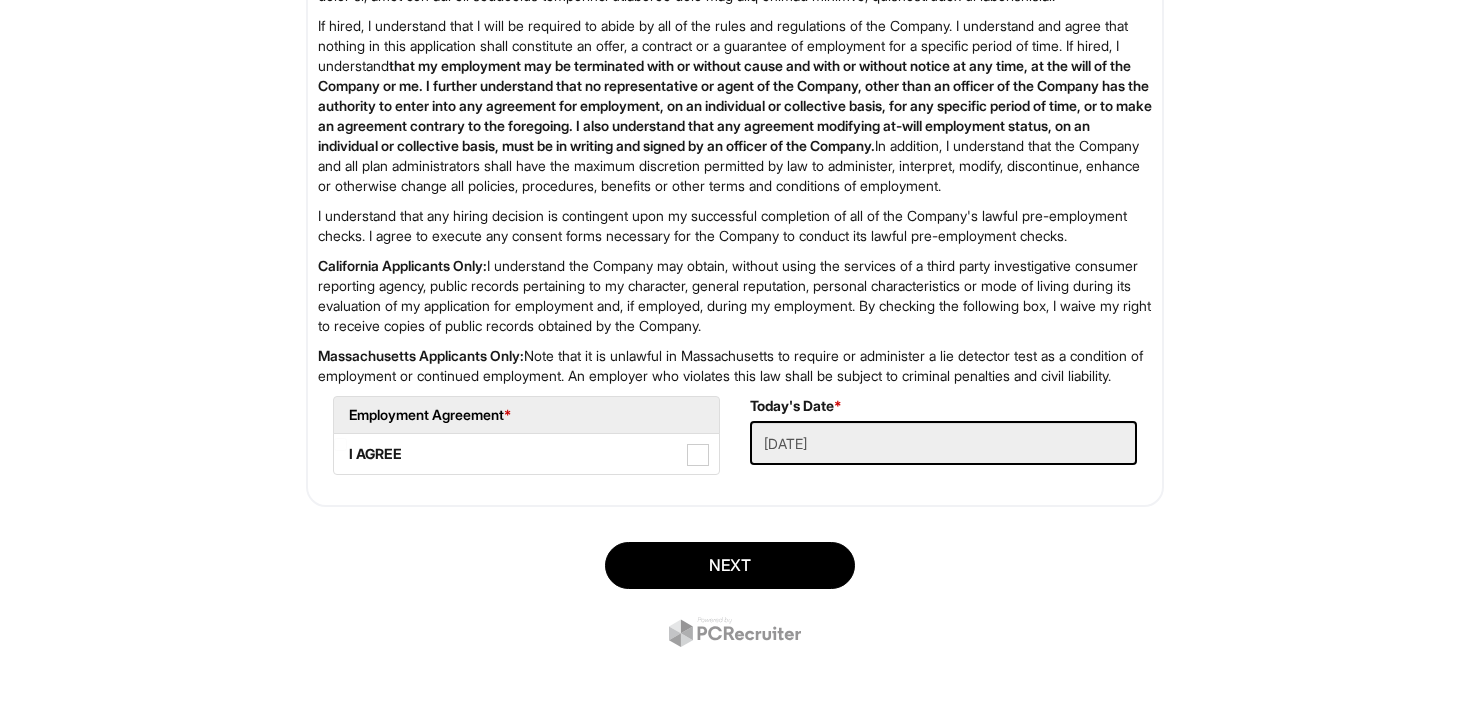 scroll, scrollTop: 3259, scrollLeft: 0, axis: vertical 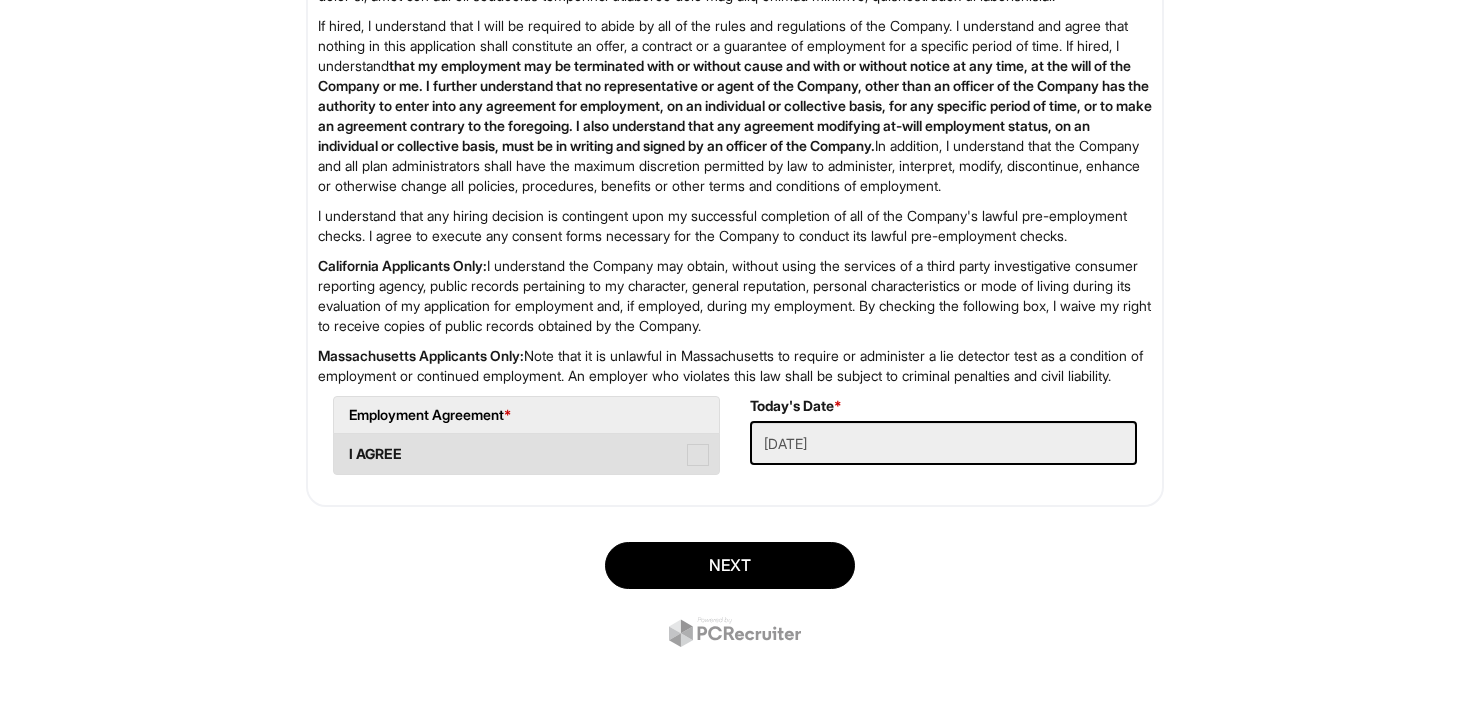 click on "I AGREE" at bounding box center (526, 454) 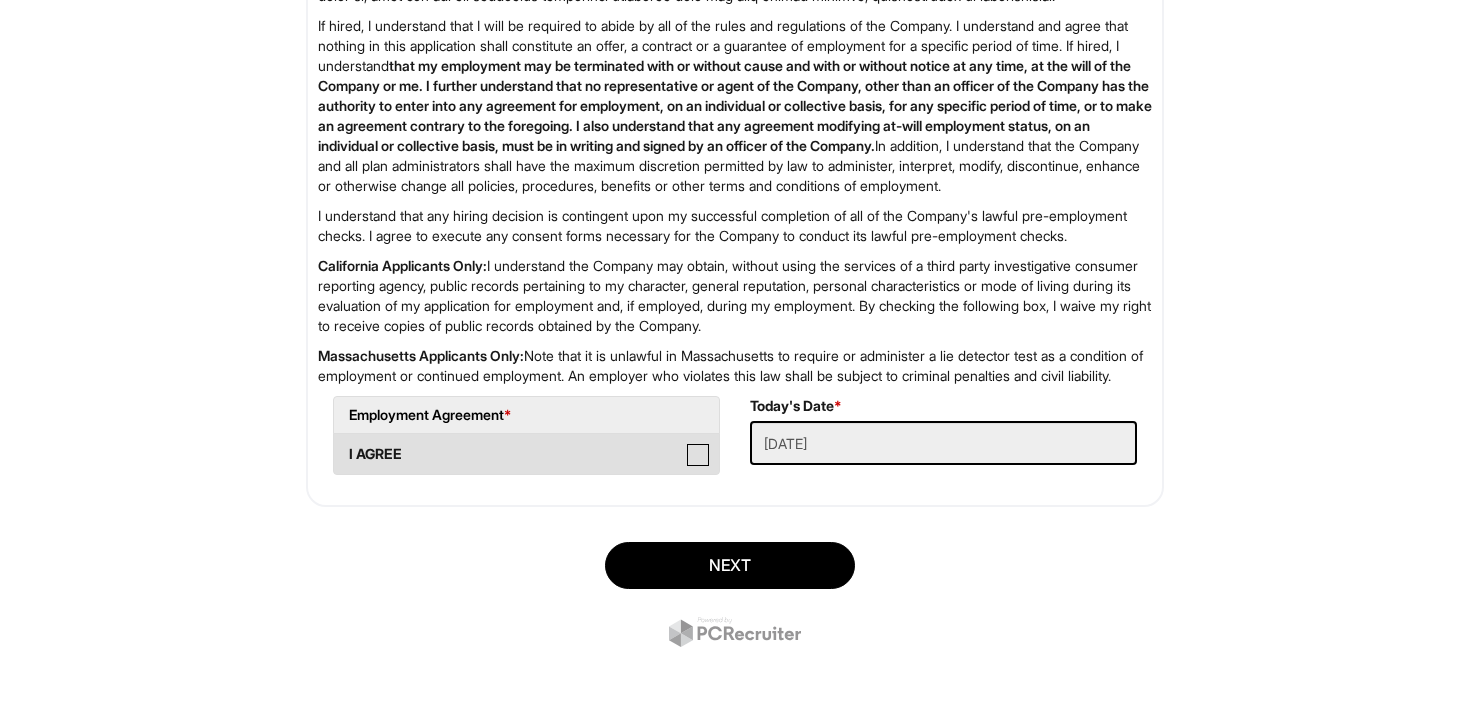click on "I AGREE" at bounding box center (340, 444) 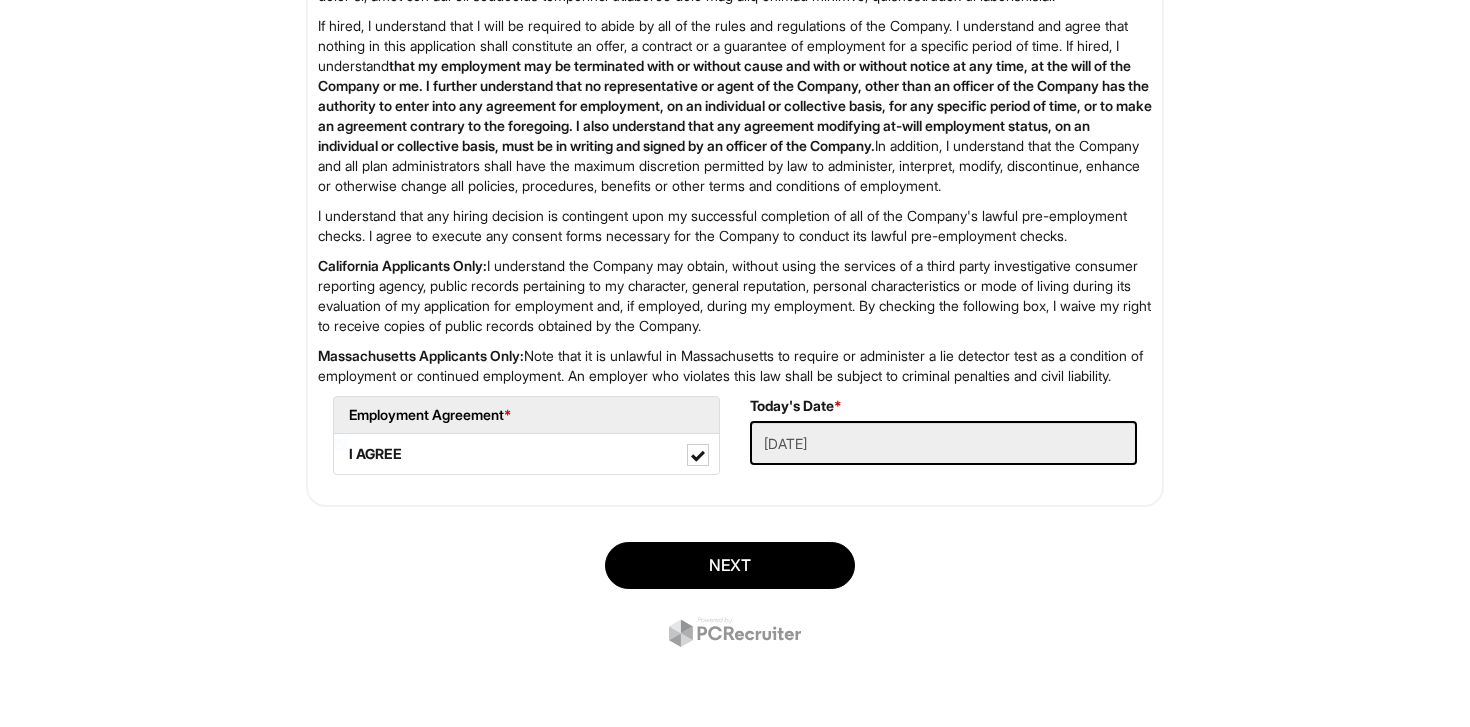 click on "Today's Date  *   [DATE]" at bounding box center (943, 438) 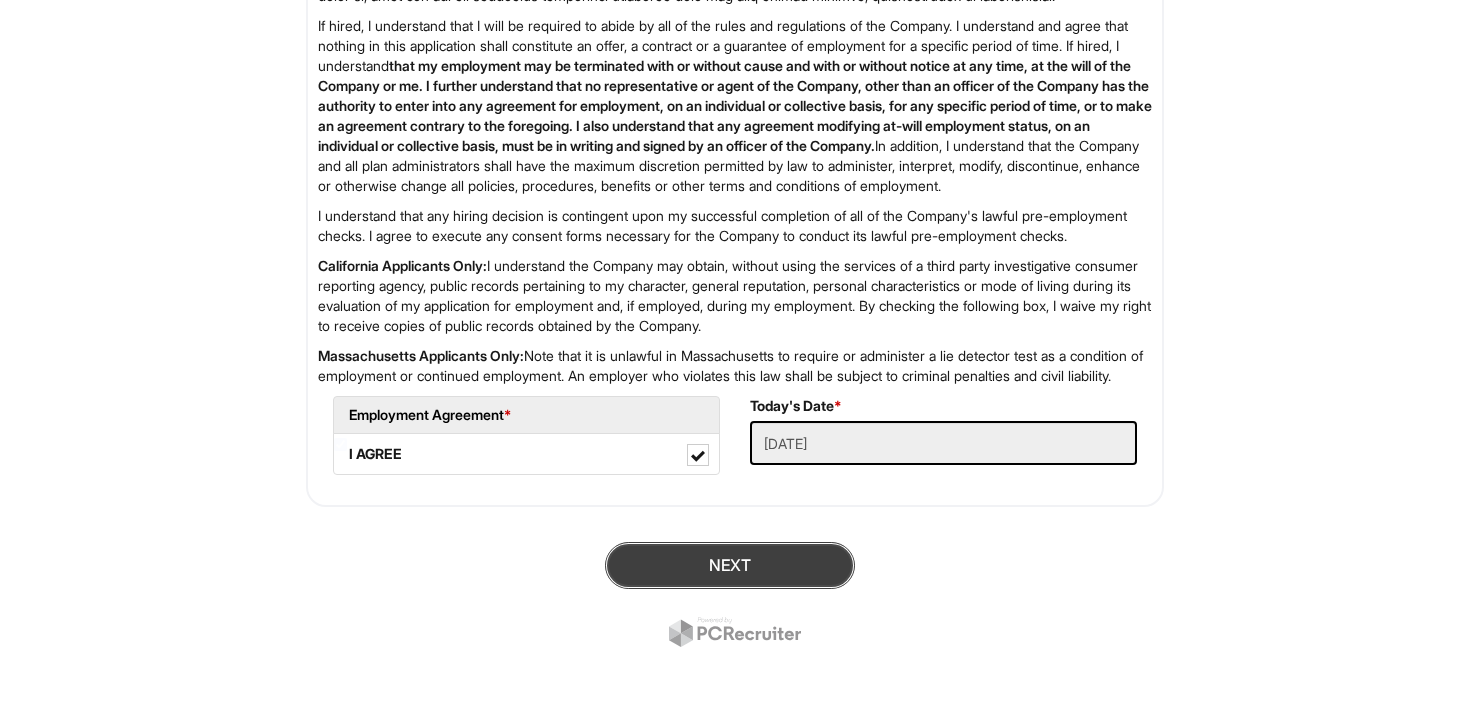 click on "Next" at bounding box center (730, 565) 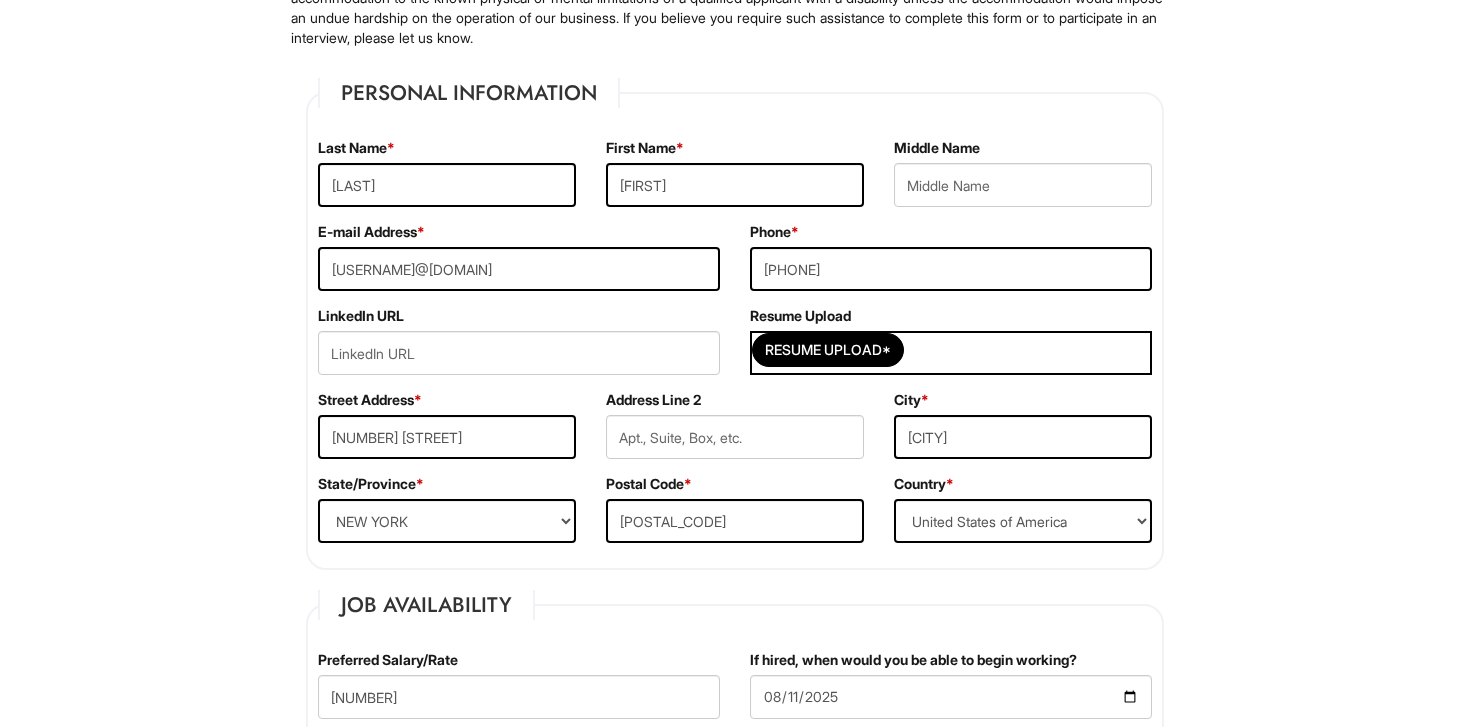 scroll, scrollTop: 417, scrollLeft: 0, axis: vertical 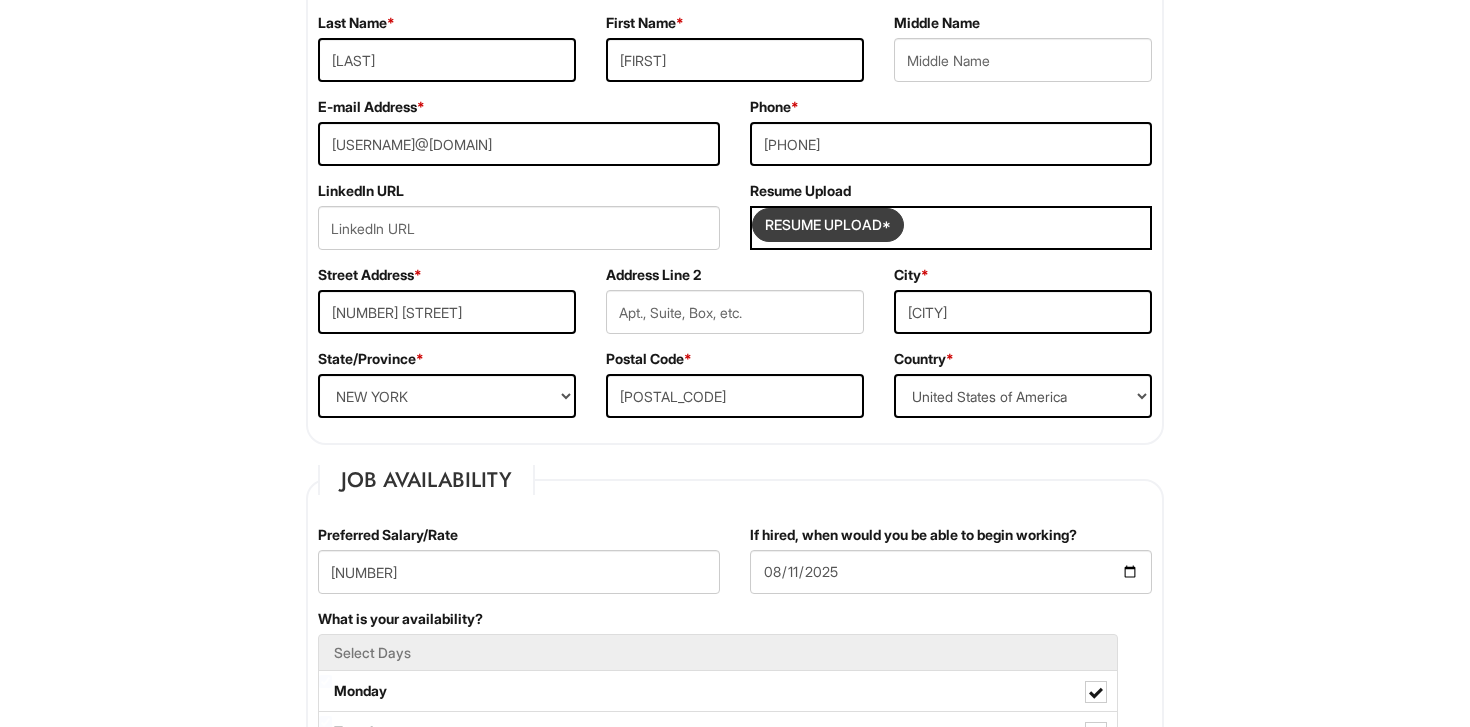 click at bounding box center (828, 225) 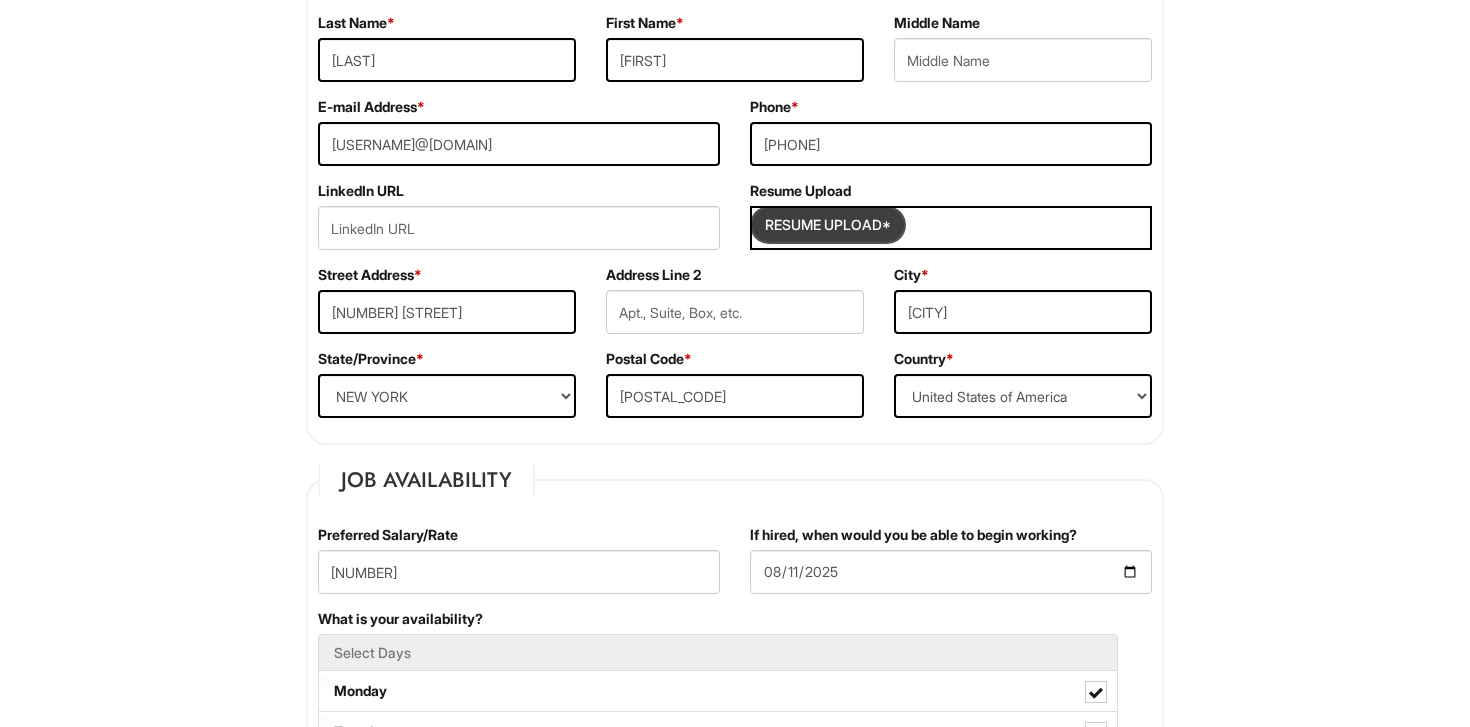 type on "C:\fakepath\[FIRST] [LAST] Resume.pdf" 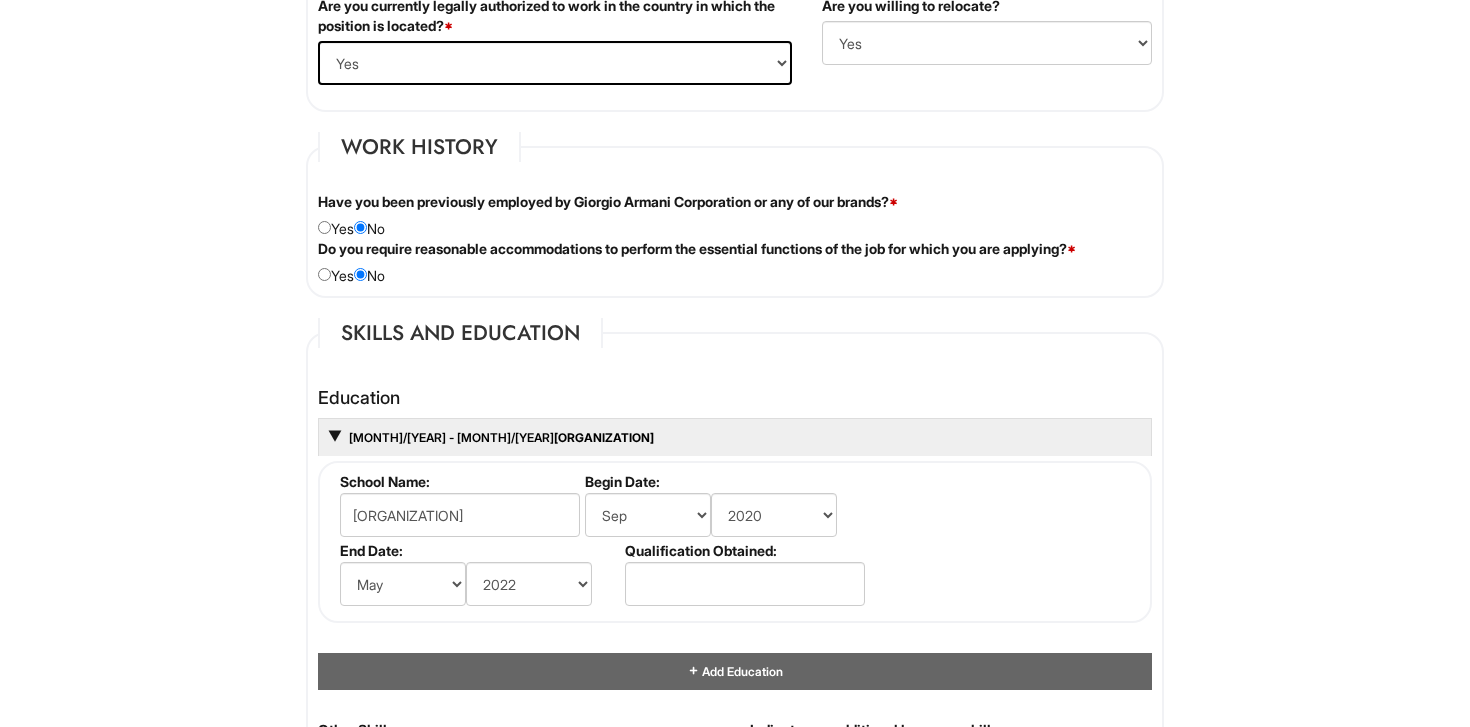 type 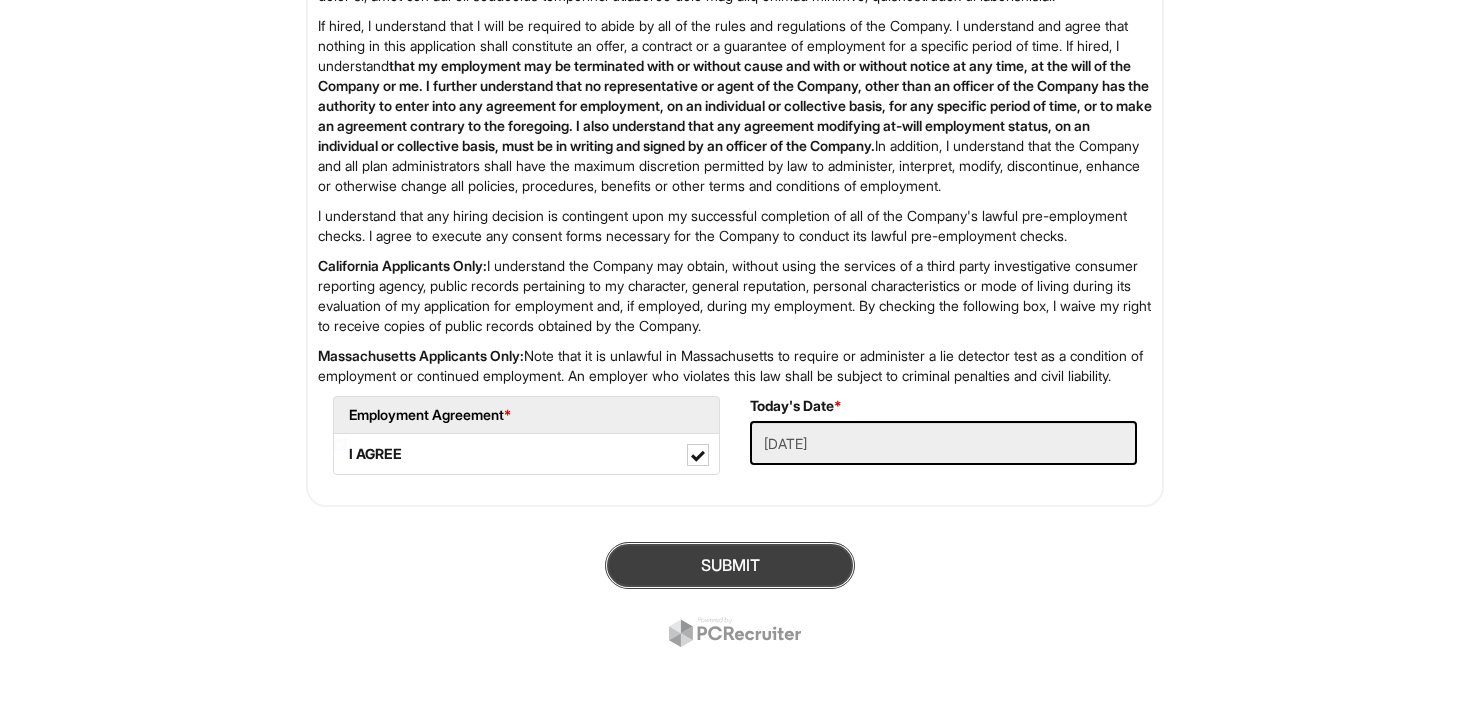 click on "SUBMIT" at bounding box center (730, 565) 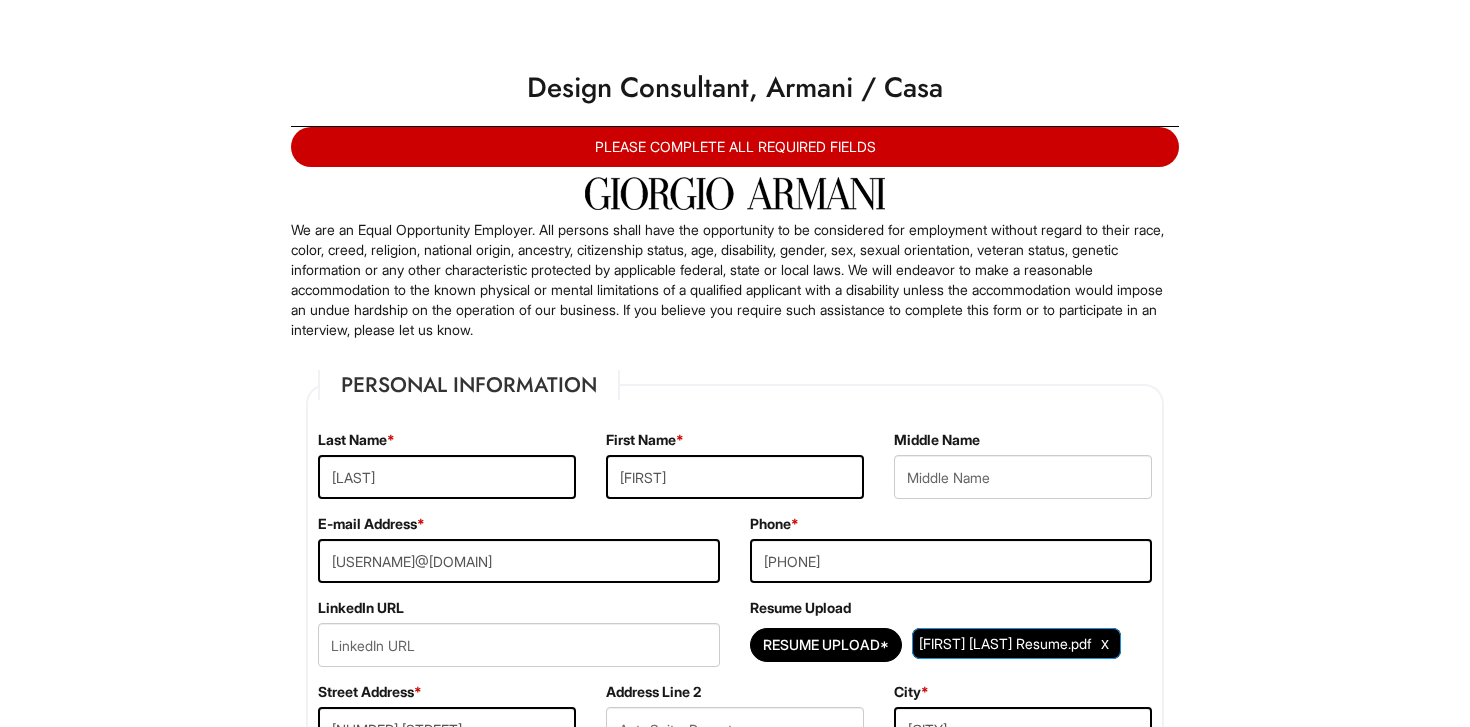 scroll, scrollTop: 98, scrollLeft: 0, axis: vertical 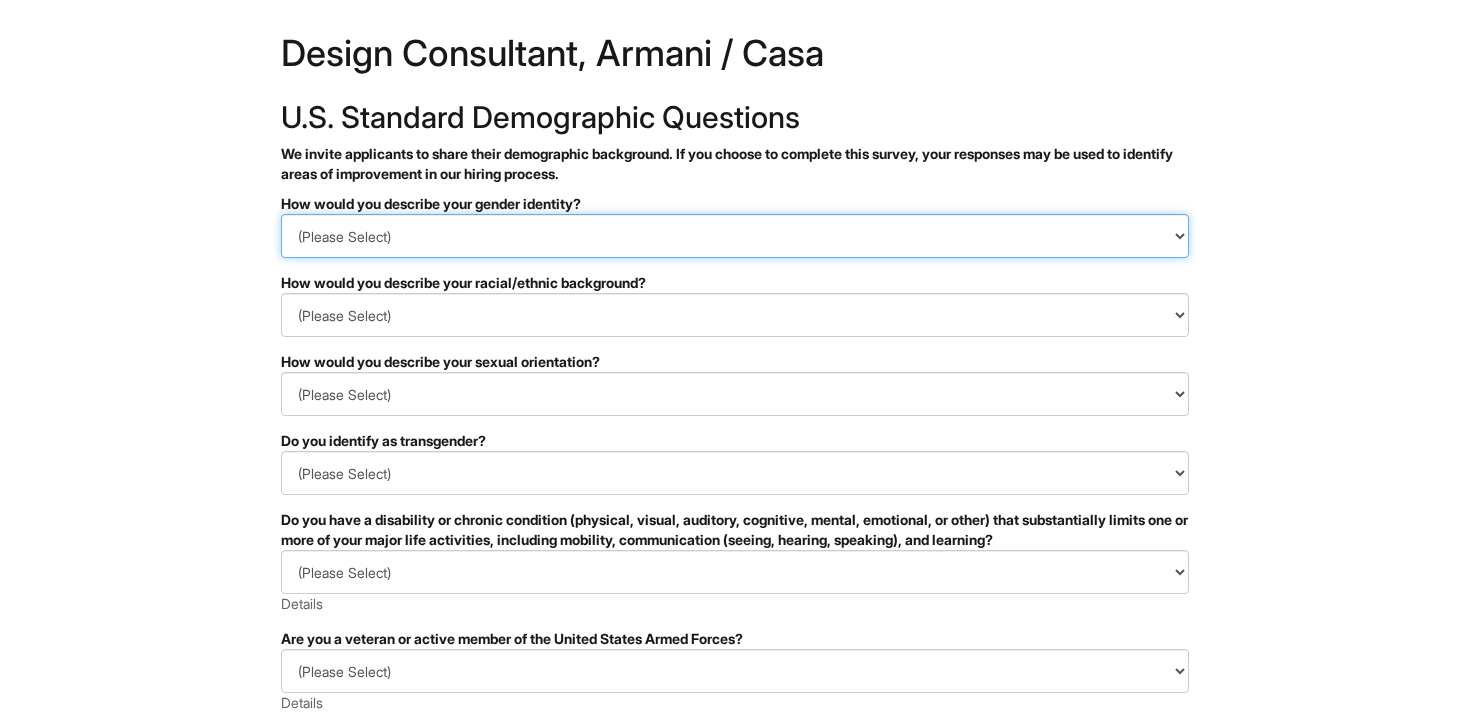 click on "(Please Select) Man Woman Non-binary I prefer to self-describe I don't wish to answer" at bounding box center (735, 236) 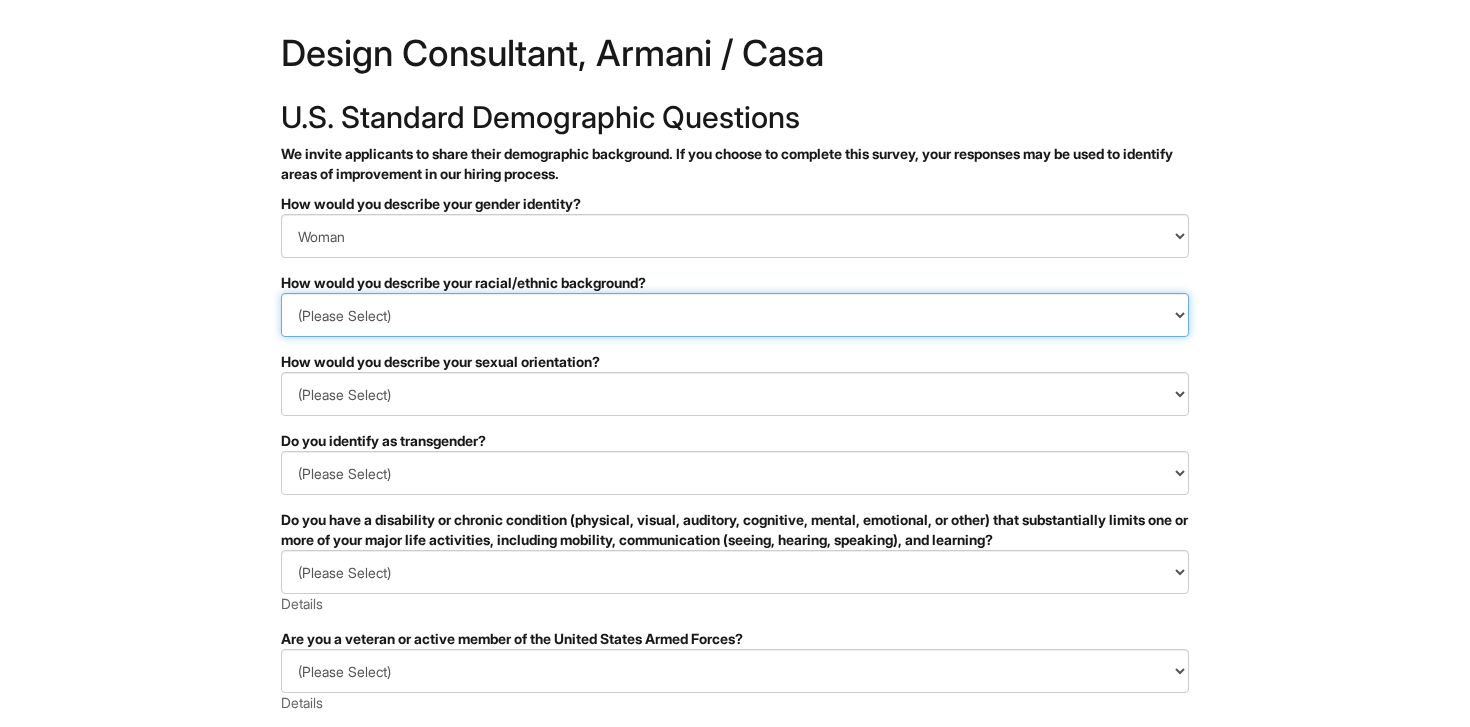 click on "(Please Select) Black or of African descent    East Asian    Hispanic, Latinx or of Spanish Origin    Indigenous, American Indian or Alaska Native    Middle Eastern or North African    Native Hawaiian or Pacific Islander    South Asian    Southeast Asian    White or European    I prefer to self-describe    I don't wish to answer" at bounding box center (735, 315) 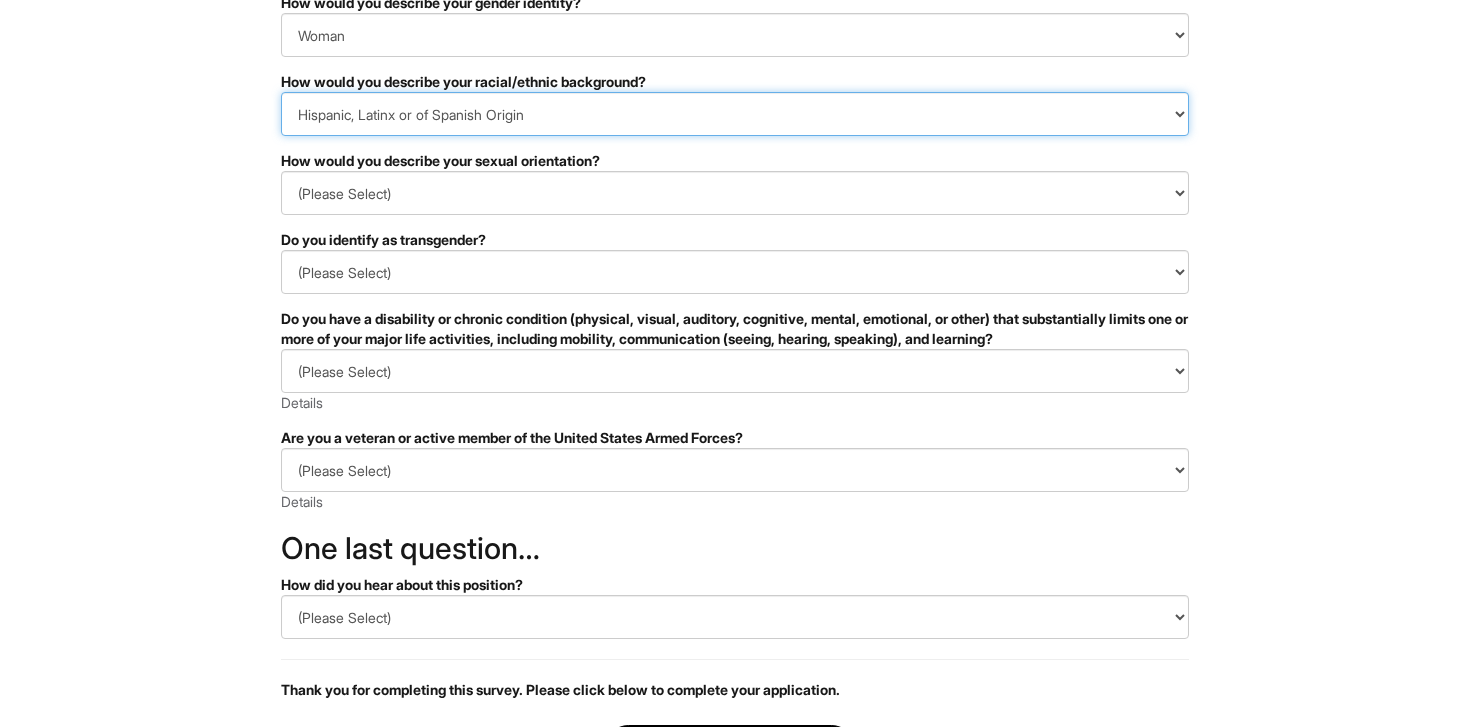 scroll, scrollTop: 234, scrollLeft: 0, axis: vertical 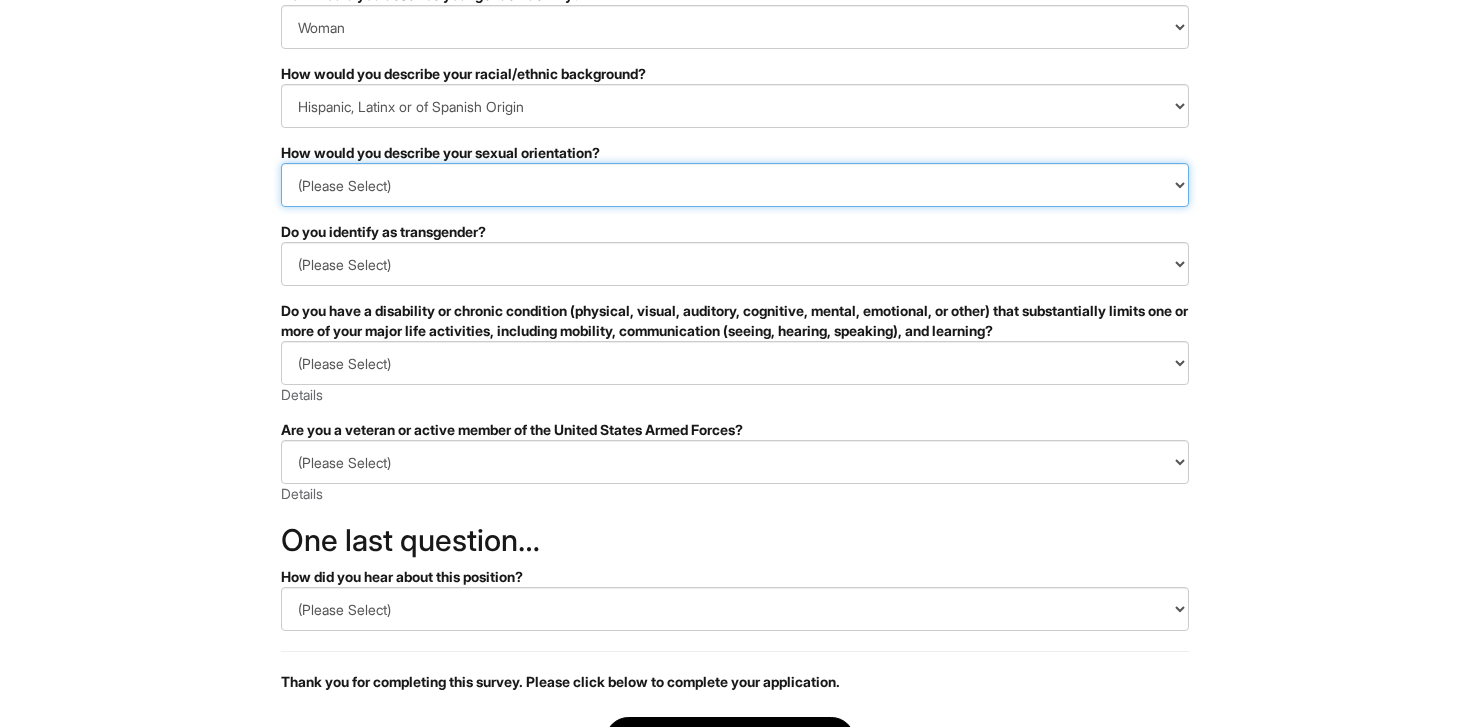 click on "(Please Select) Asexual Bisexual and/or pansexual Gay Heterosexual Lesbian Queer I prefer to self-describe I don't wish to answer" at bounding box center [735, 185] 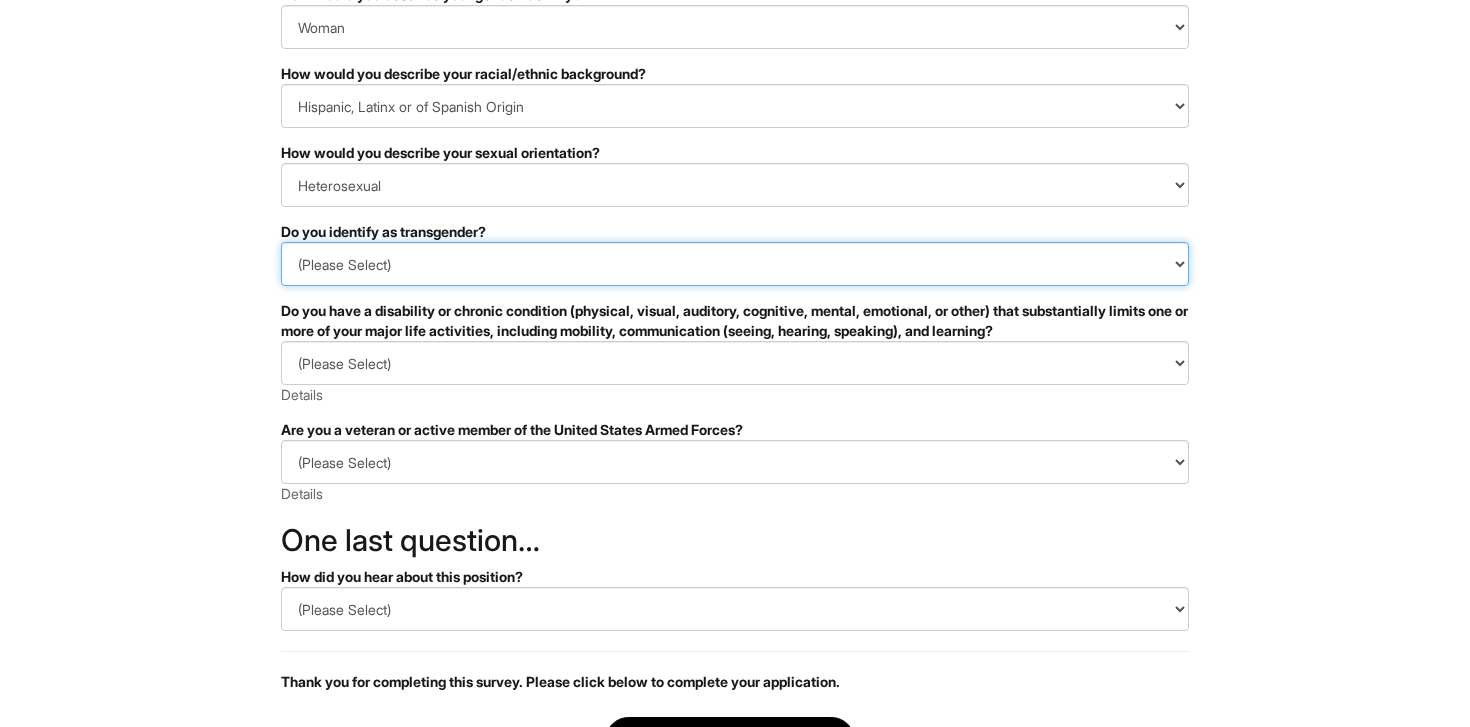 click on "(Please Select) Yes No I prefer to self-describe I don't wish to answer" at bounding box center (735, 264) 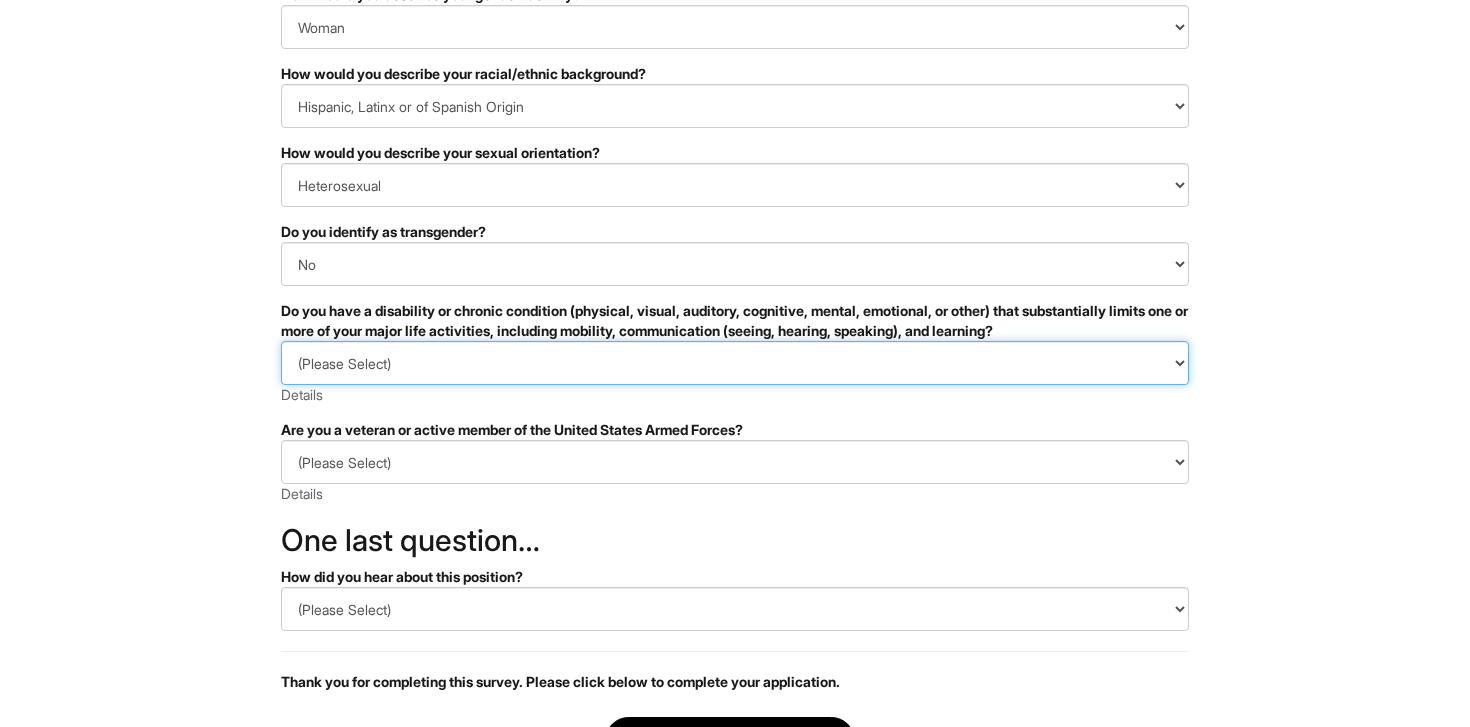 click on "(Please Select) YES, I HAVE A DISABILITY (or previously had a disability) NO, I DON'T HAVE A DISABILITY I DON'T WISH TO ANSWER" at bounding box center (735, 363) 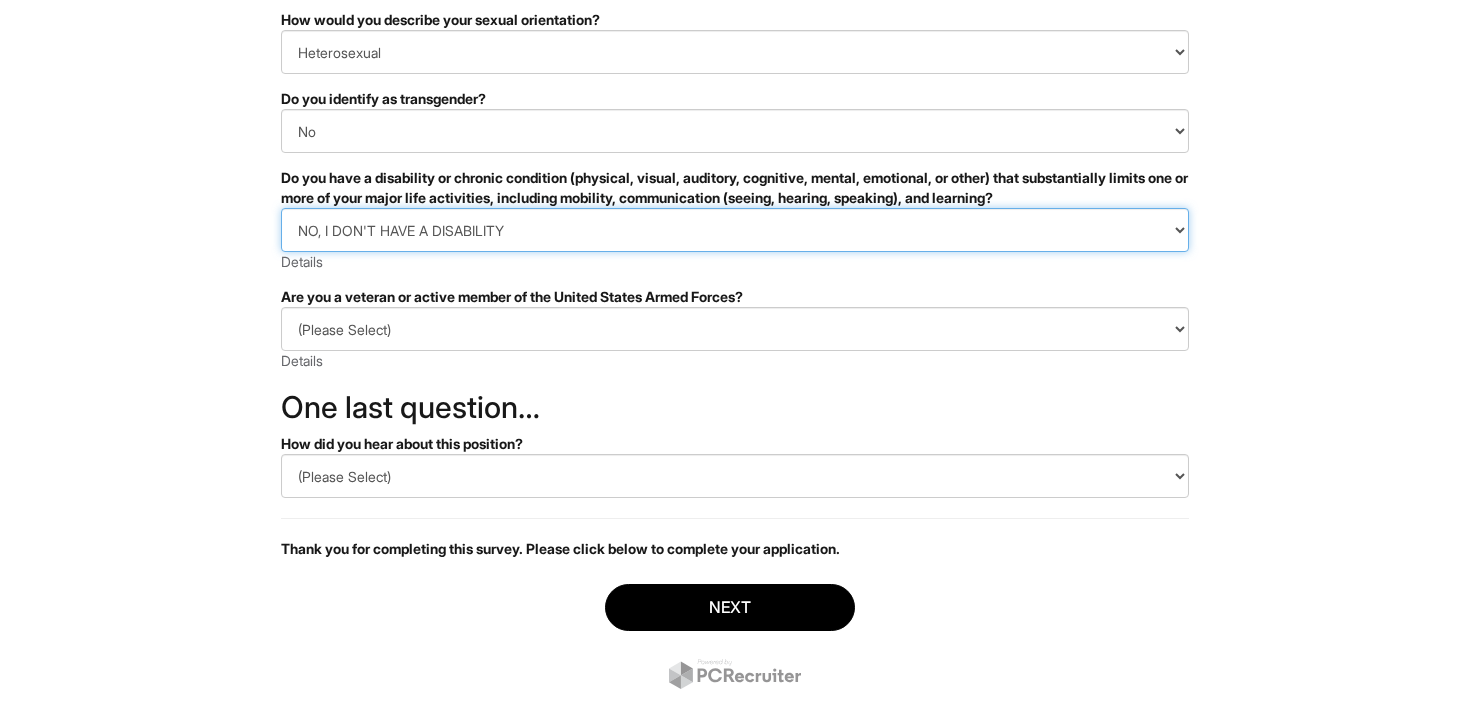 scroll, scrollTop: 399, scrollLeft: 0, axis: vertical 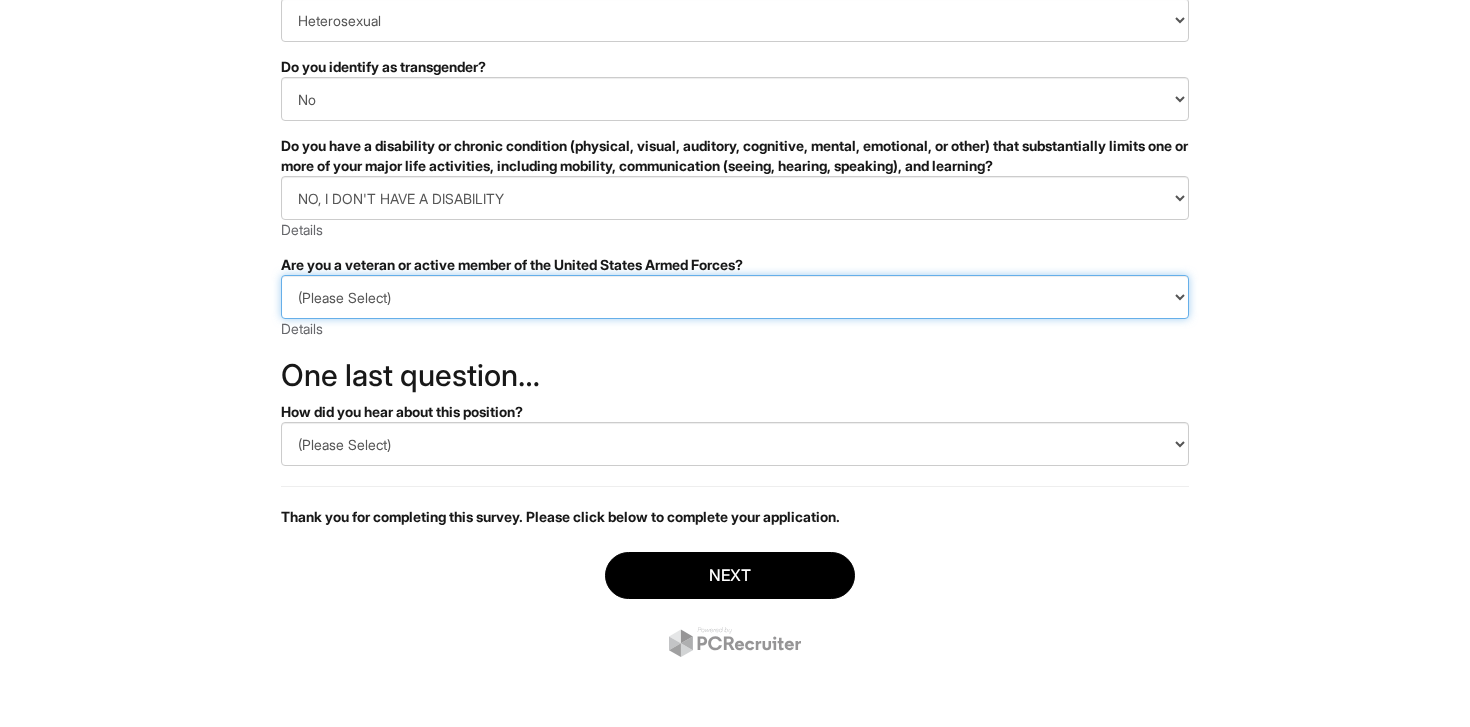 click on "(Please Select) I IDENTIFY AS ONE OR MORE OF THE CLASSIFICATIONS OF PROTECTED VETERANS LISTED I AM NOT A PROTECTED VETERAN I PREFER NOT TO ANSWER" at bounding box center (735, 297) 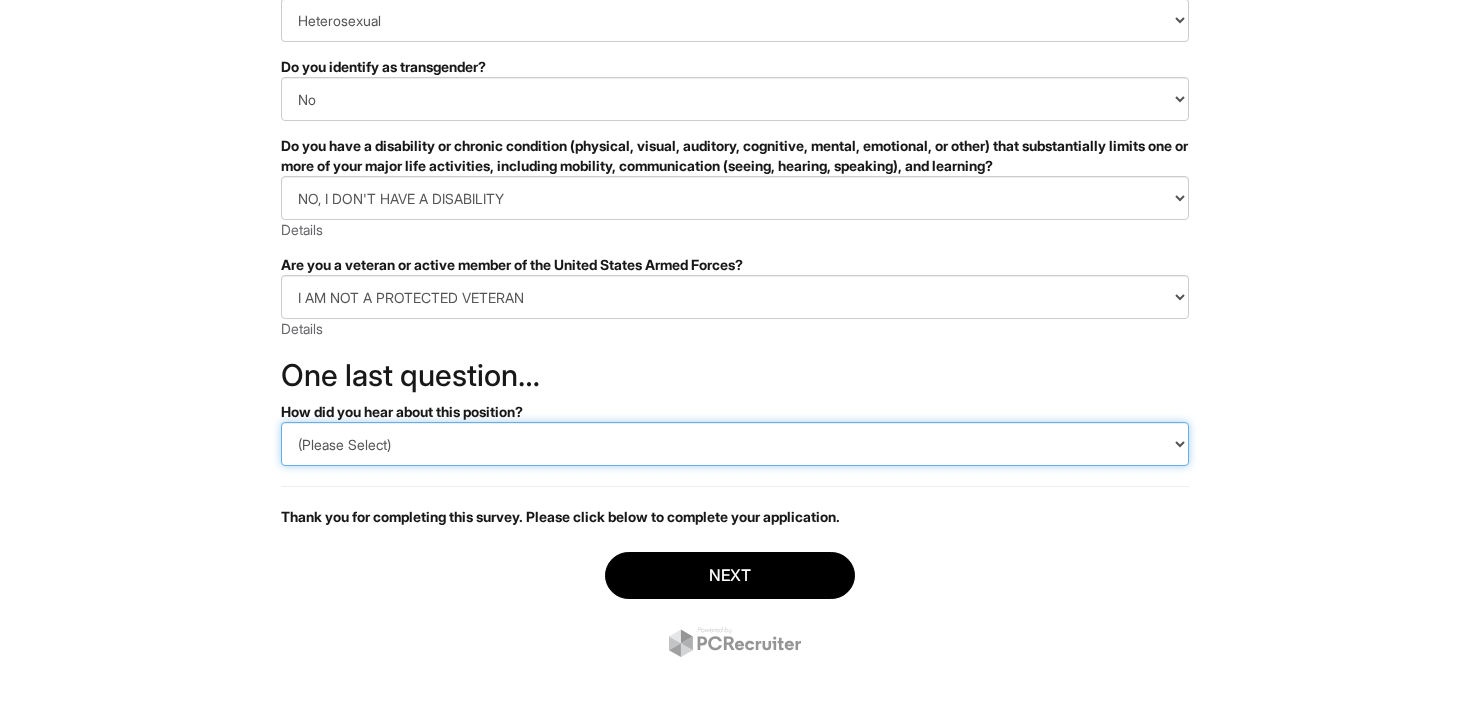 click on "(Please Select) CareerBuilder Indeed LinkedIn Monster Referral Other" at bounding box center [735, 444] 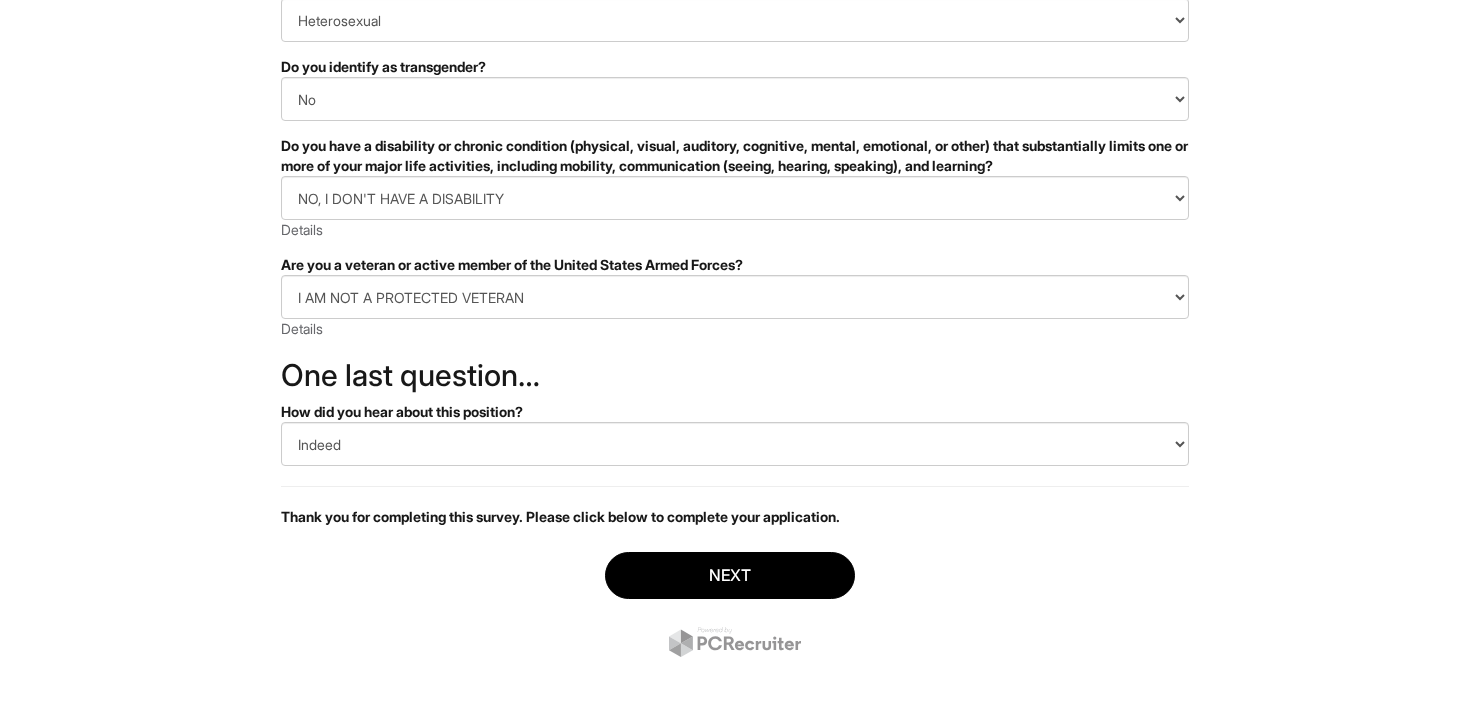 click on "PLEASE COMPLETE ALL REQUIRED FIELDS How would you describe your gender identity? (Please Select) Man Woman Non-binary I prefer to self-describe I don't wish to answer How would you describe your racial/ethnic background? (Please Select) Black or of African descent    East Asian    Hispanic, Latinx or of Spanish Origin    Indigenous, American Indian or Alaska Native    Middle Eastern or North African    Native Hawaiian or Pacific Islander    South Asian    Southeast Asian    White or European    I prefer to self-describe    I don't wish to answer How would you describe your sexual orientation? (Please Select) Asexual Bisexual and/or pansexual Gay Heterosexual Lesbian Queer I prefer to self-describe I don't wish to answer Do you identify as transgender? (Please Select) Yes No I prefer to self-describe I don't wish to answer (Please Select) YES, I HAVE A DISABILITY (or previously had a disability) NO, I DON'T HAVE A DISABILITY I DON'T WISH TO ANSWER Details (Please Select) I AM NOT A PROTECTED VETERAN Details" at bounding box center (735, 248) 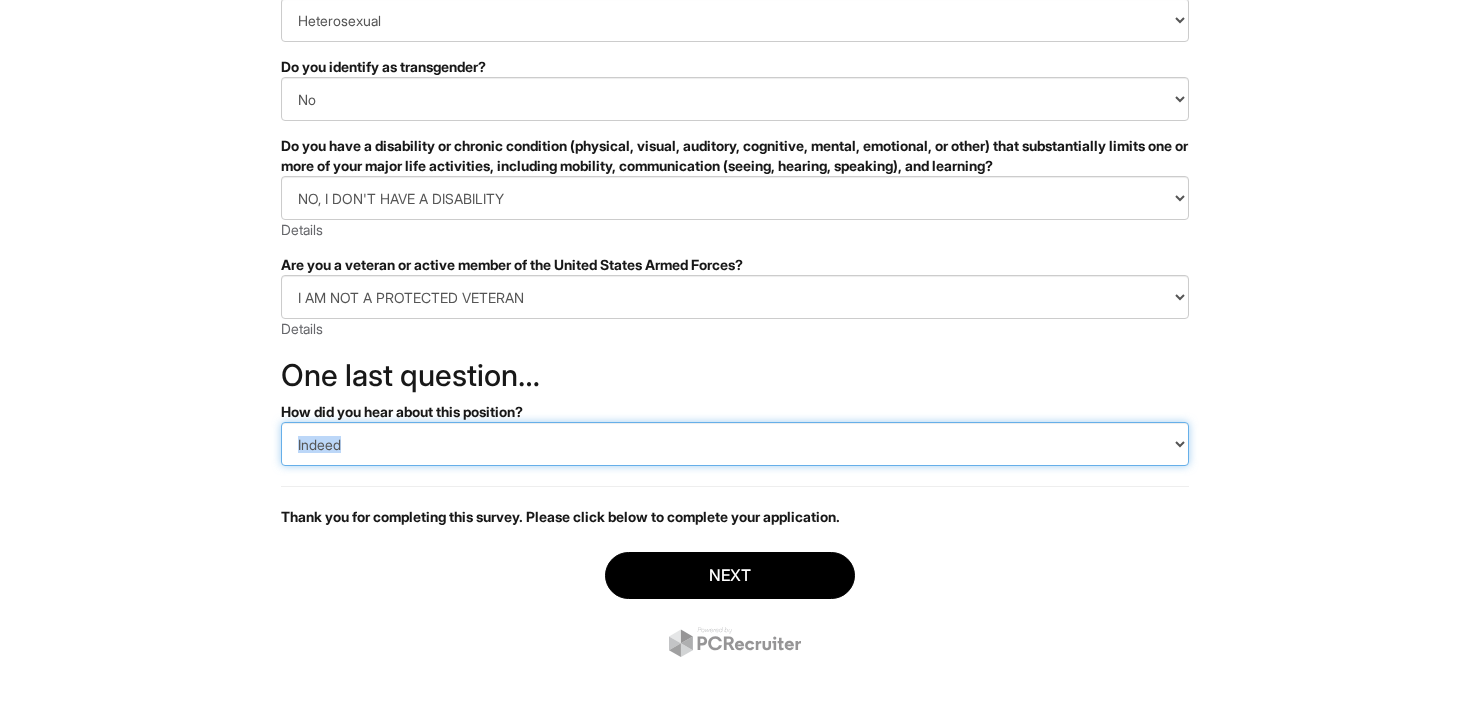 click on "(Please Select) CareerBuilder Indeed LinkedIn Monster Referral Other" at bounding box center (735, 444) 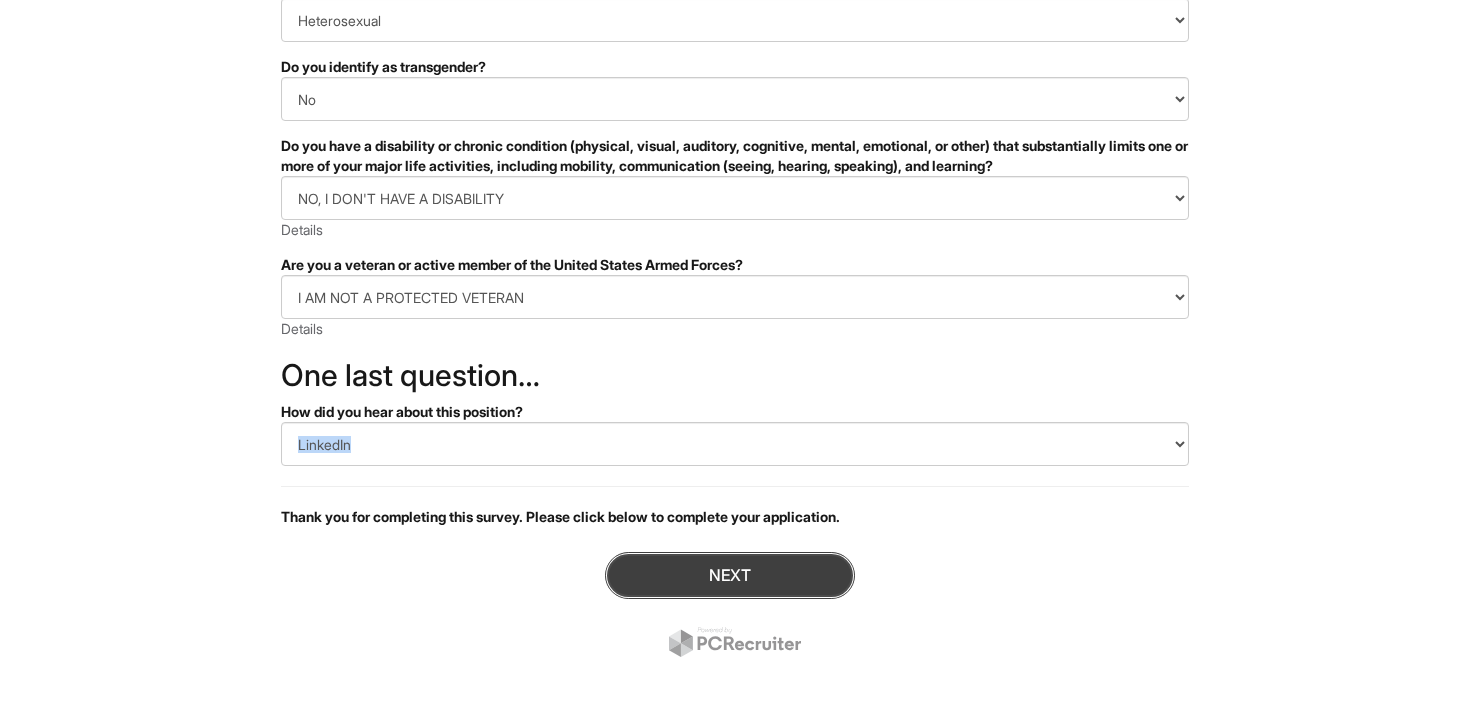click on "Next" at bounding box center (730, 575) 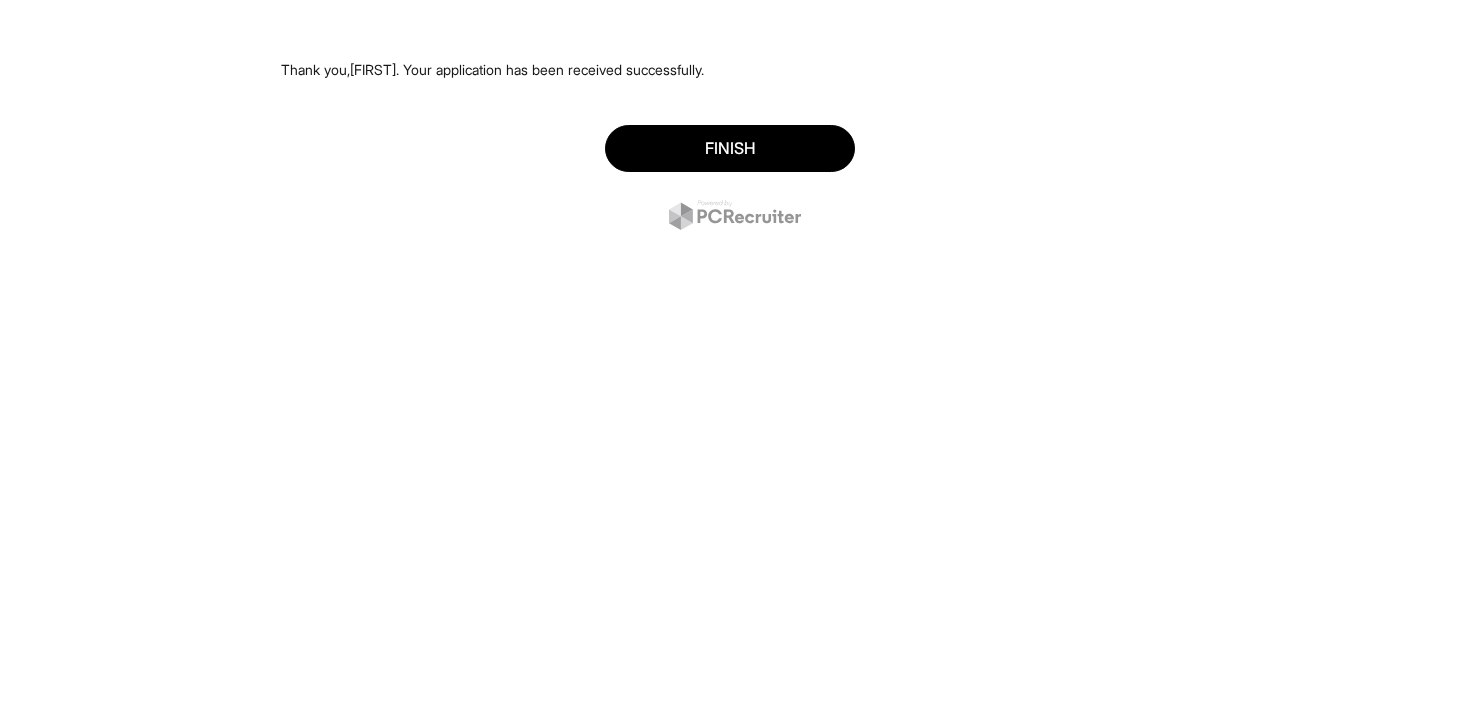 scroll, scrollTop: 0, scrollLeft: 0, axis: both 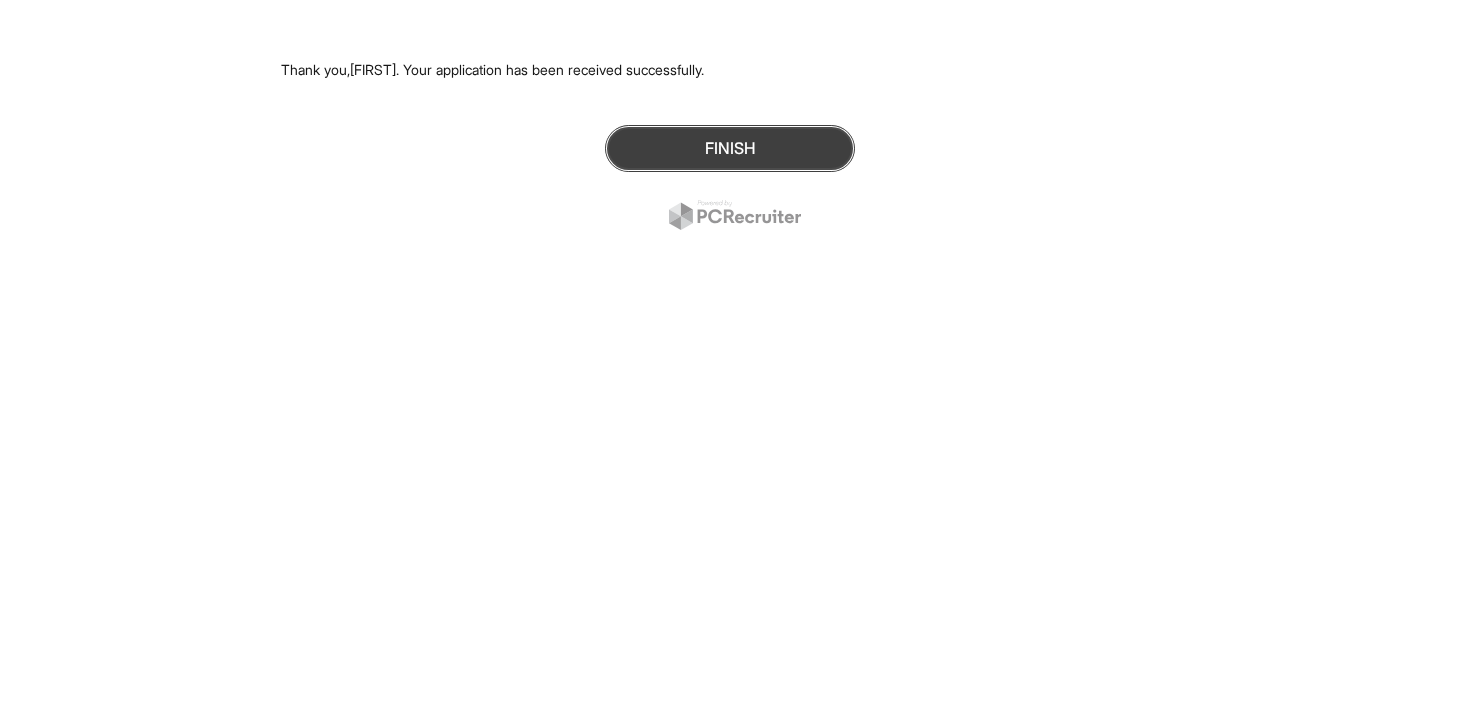 click on "Finish" at bounding box center (730, 148) 